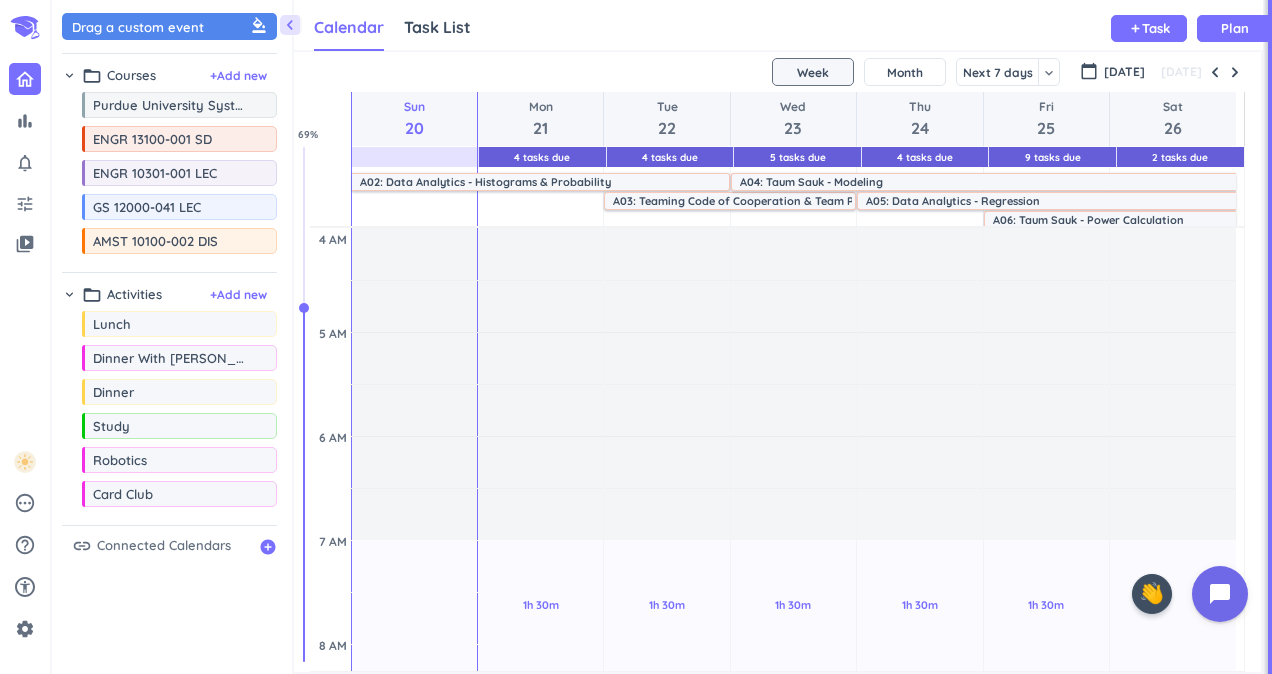 scroll, scrollTop: 0, scrollLeft: 0, axis: both 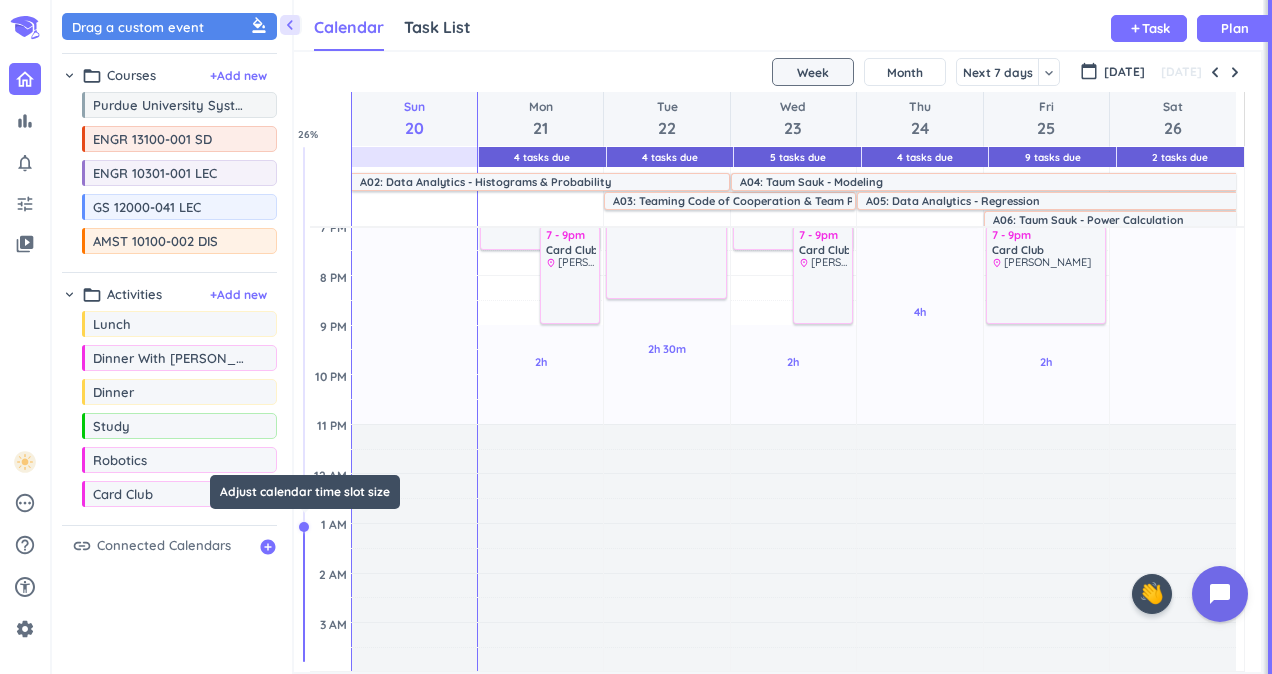 drag, startPoint x: 304, startPoint y: 306, endPoint x: 300, endPoint y: 536, distance: 230.03477 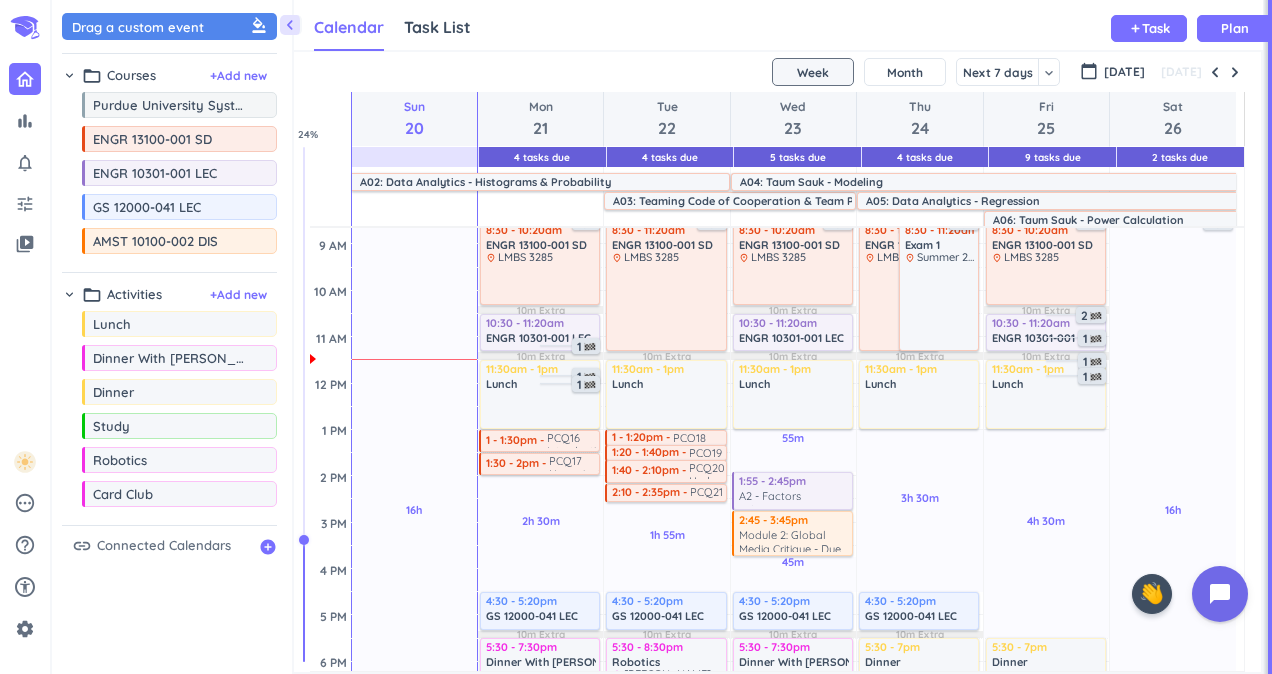 scroll, scrollTop: 216, scrollLeft: 0, axis: vertical 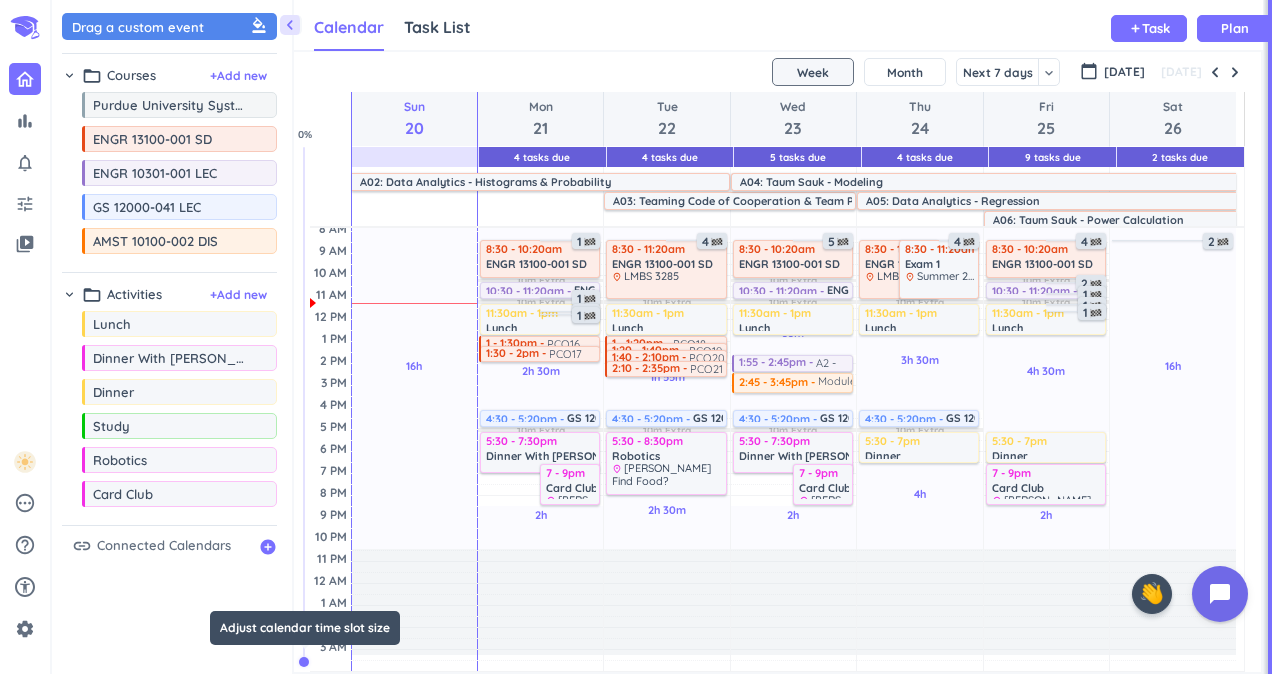 drag, startPoint x: 305, startPoint y: 624, endPoint x: 304, endPoint y: 704, distance: 80.00625 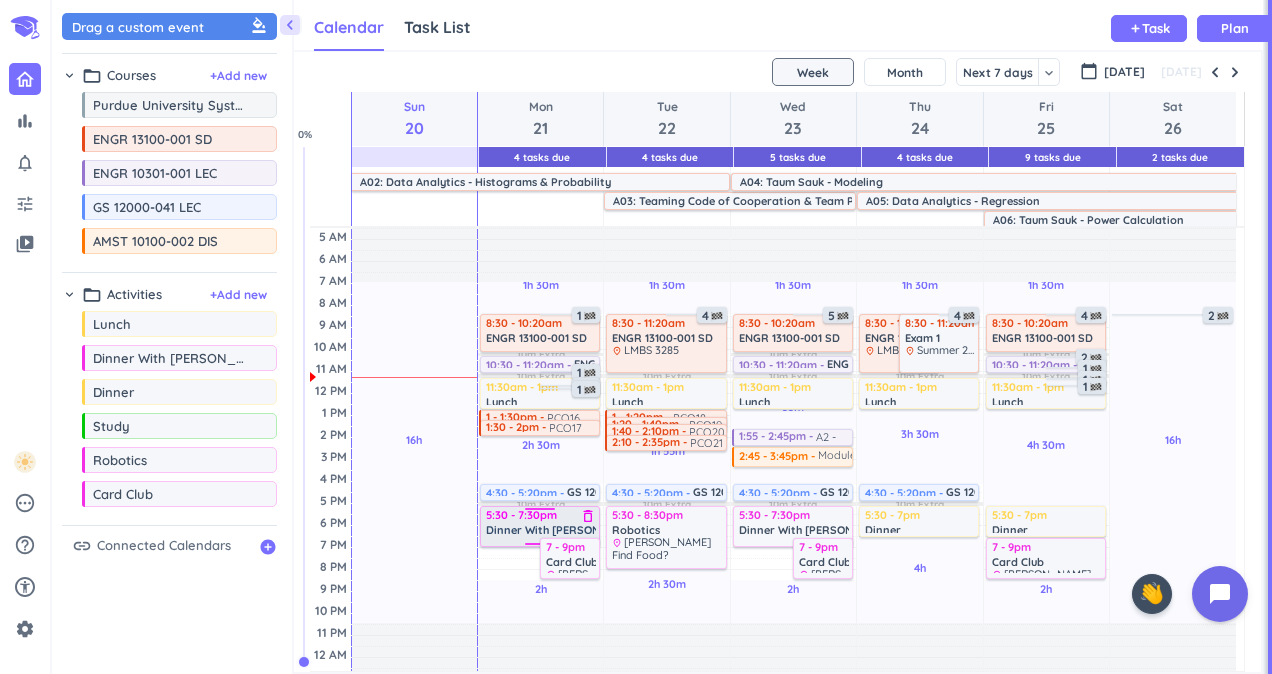 scroll, scrollTop: 18, scrollLeft: 0, axis: vertical 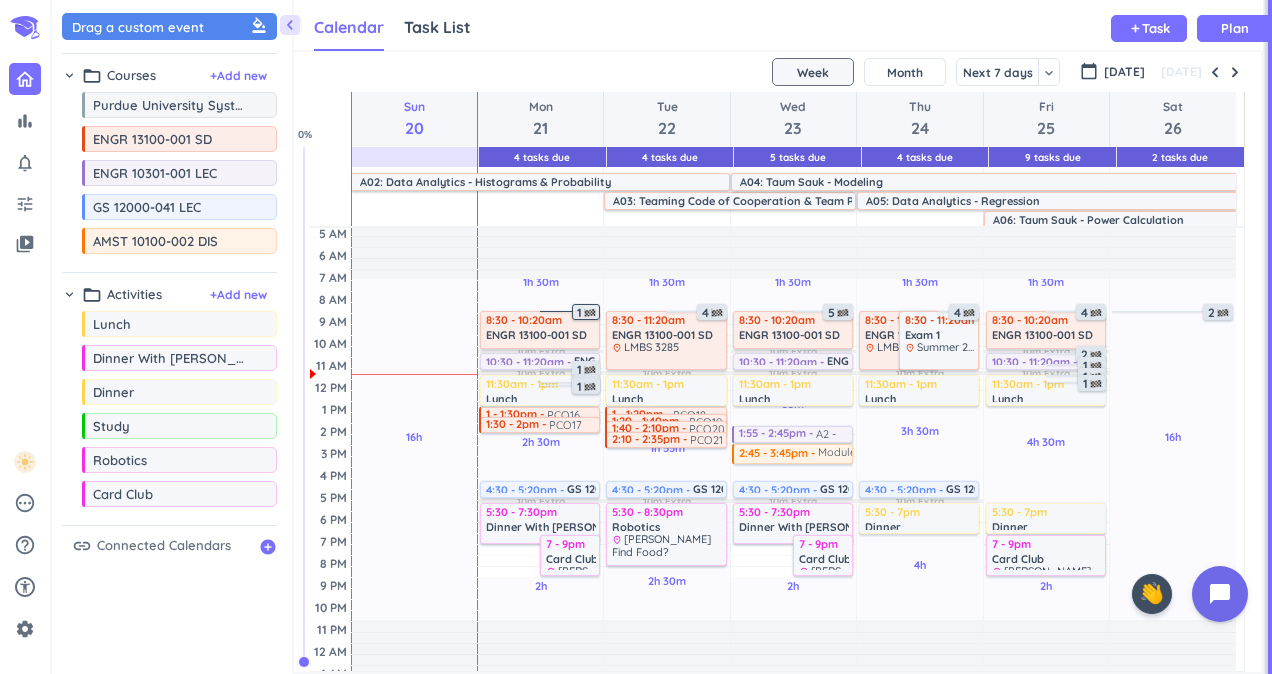 click on "1" at bounding box center [588, 313] 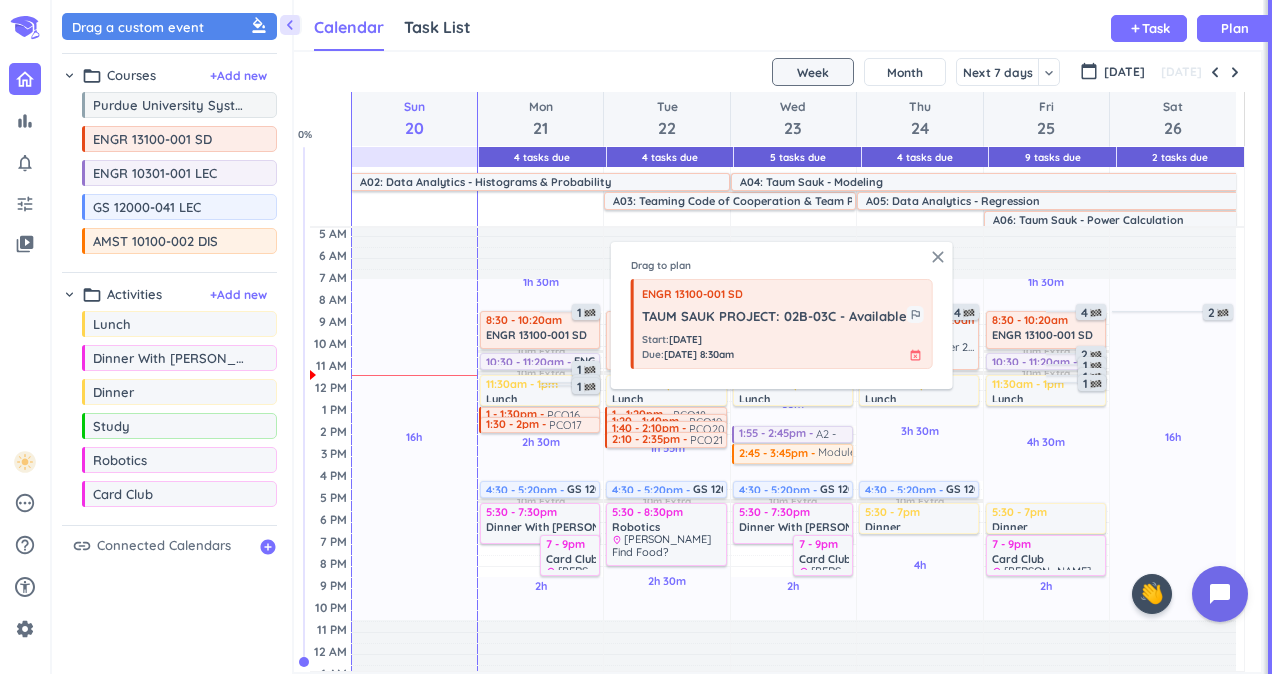 click on "close" at bounding box center [938, 257] 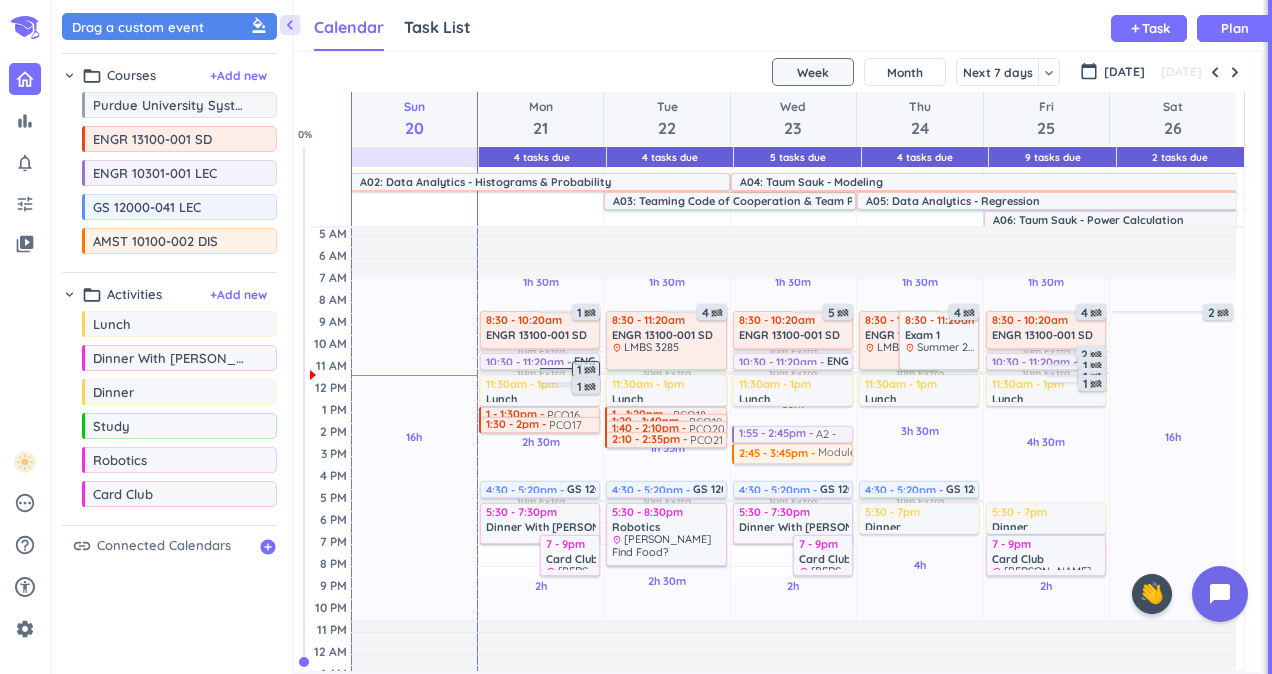 click at bounding box center [590, 370] 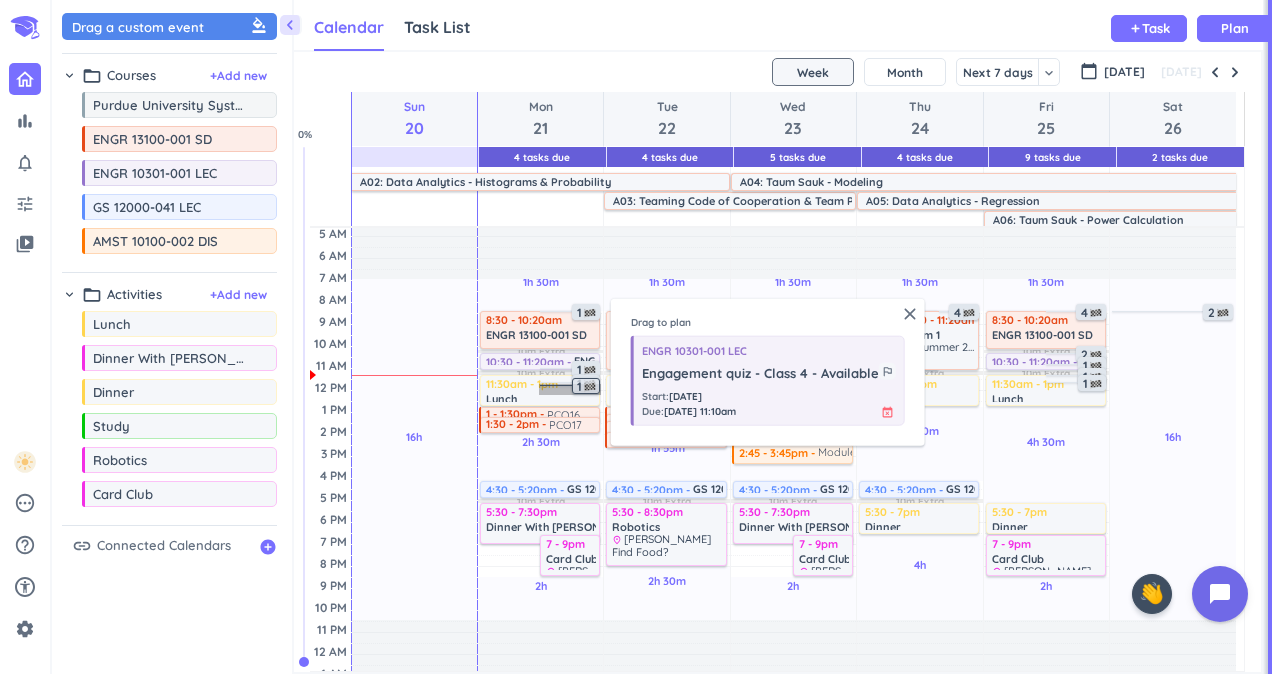 click on "1" at bounding box center [570, 389] 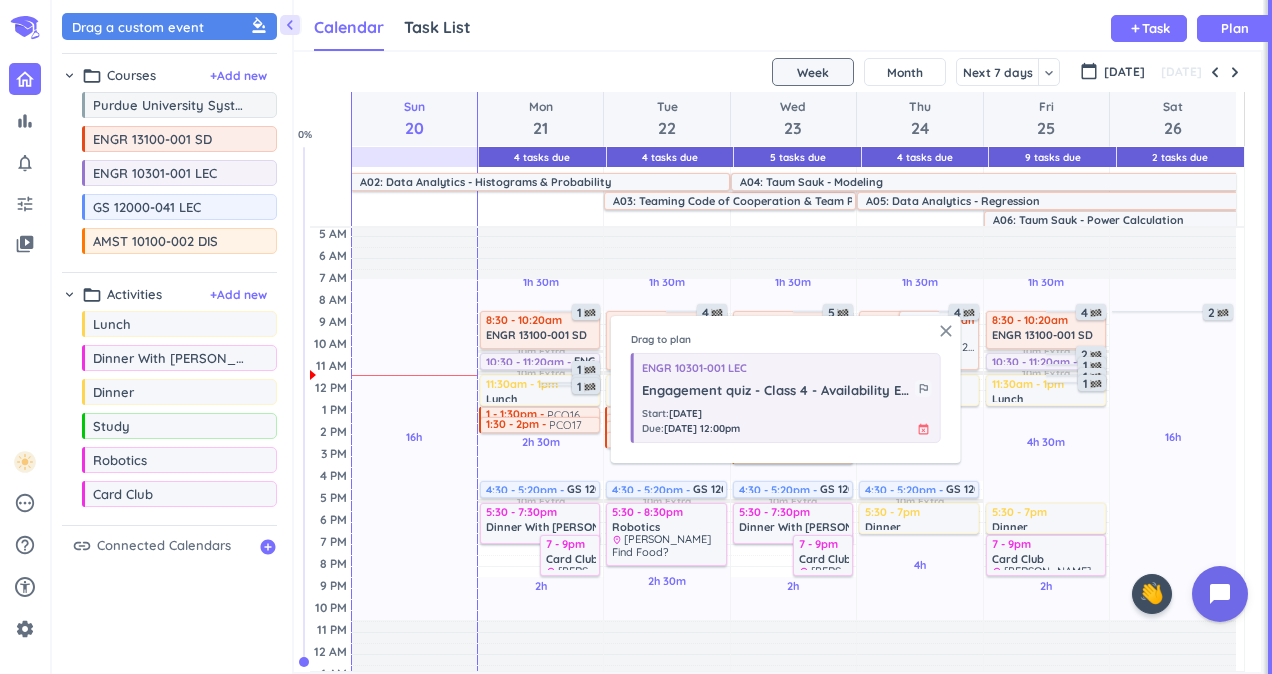 click on "close" at bounding box center [946, 331] 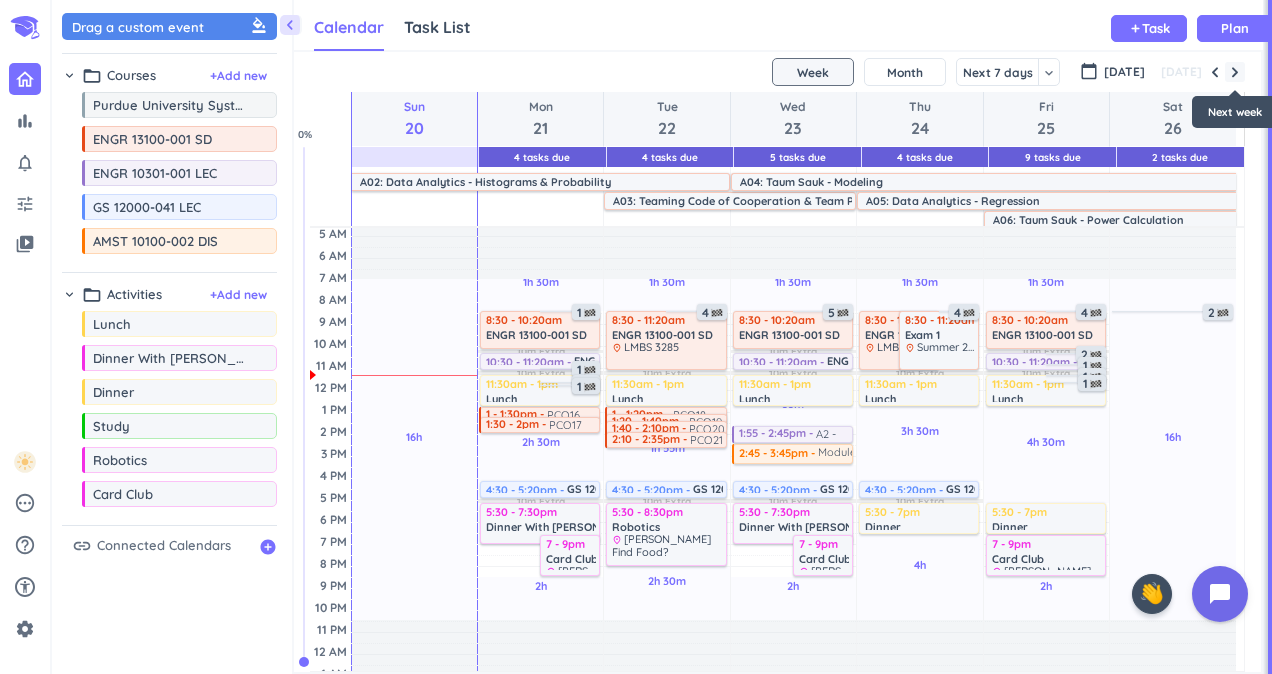 click at bounding box center (1235, 72) 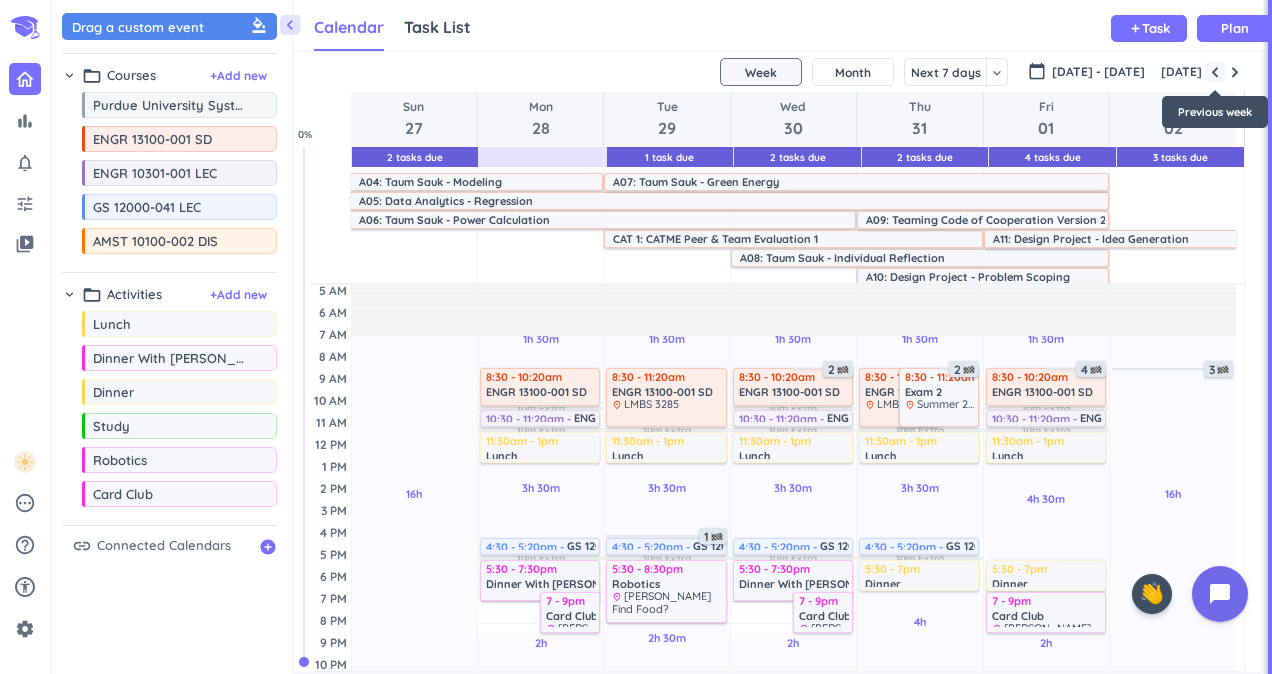 click at bounding box center (1215, 72) 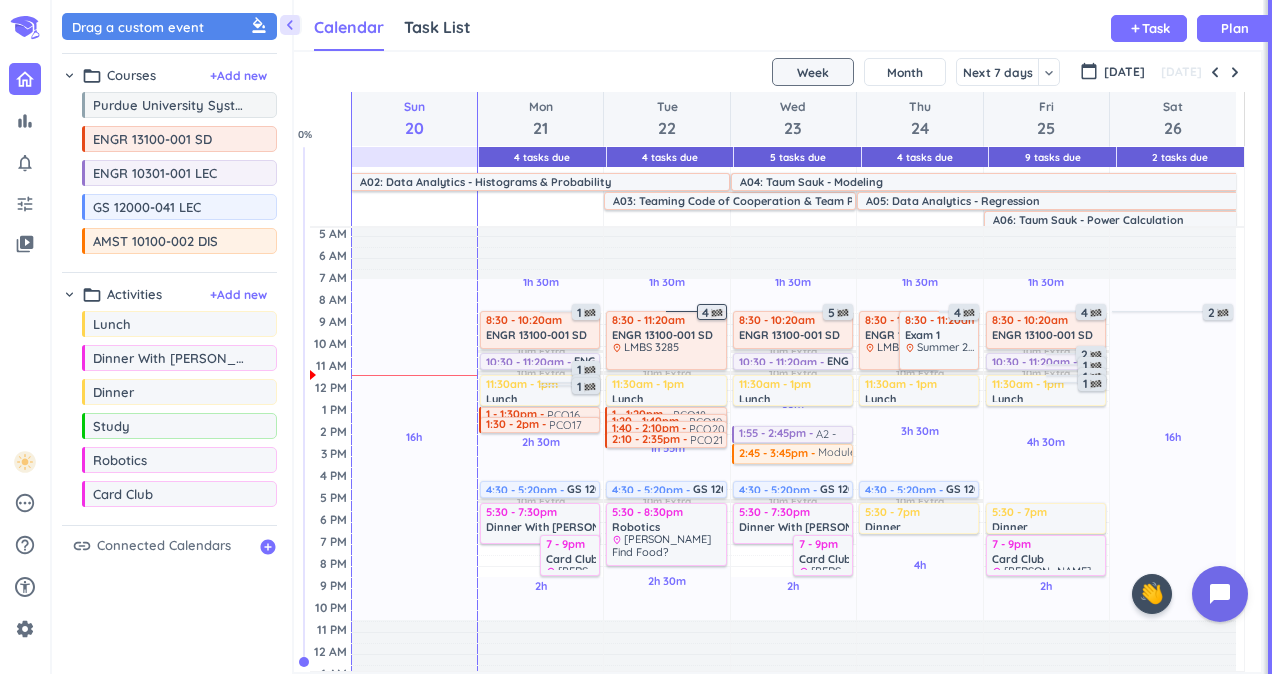click on "4" at bounding box center (714, 313) 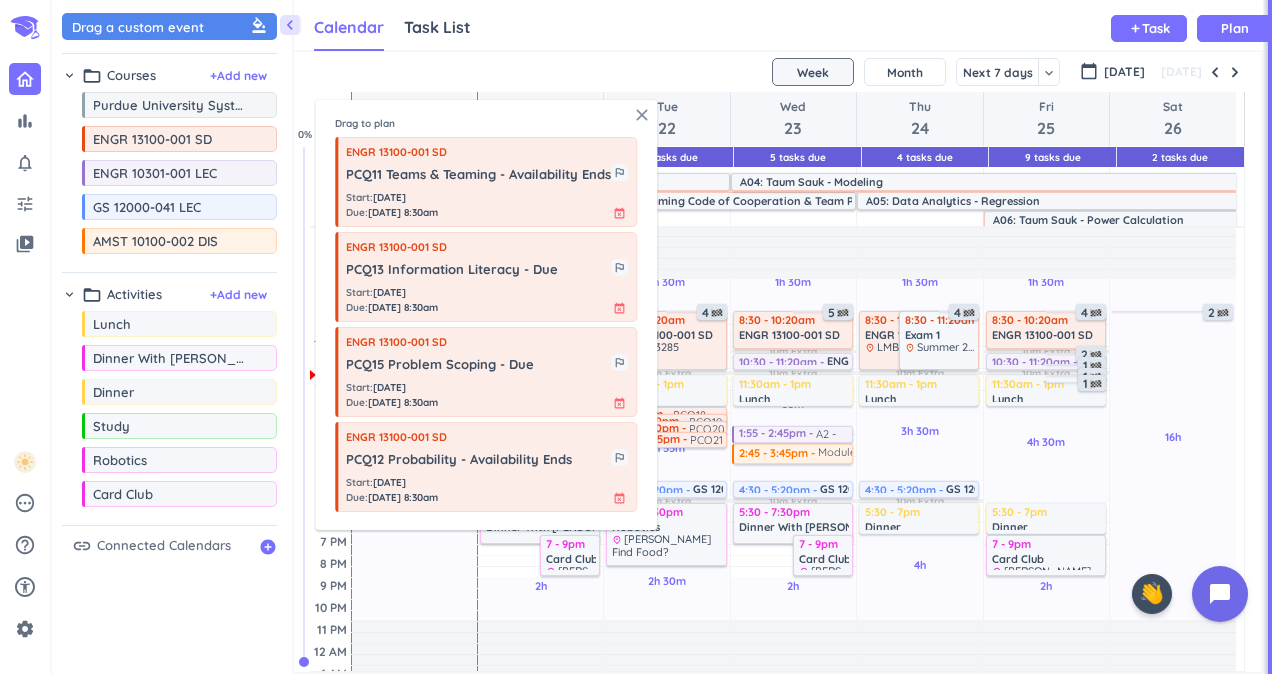 click on "close" at bounding box center (642, 115) 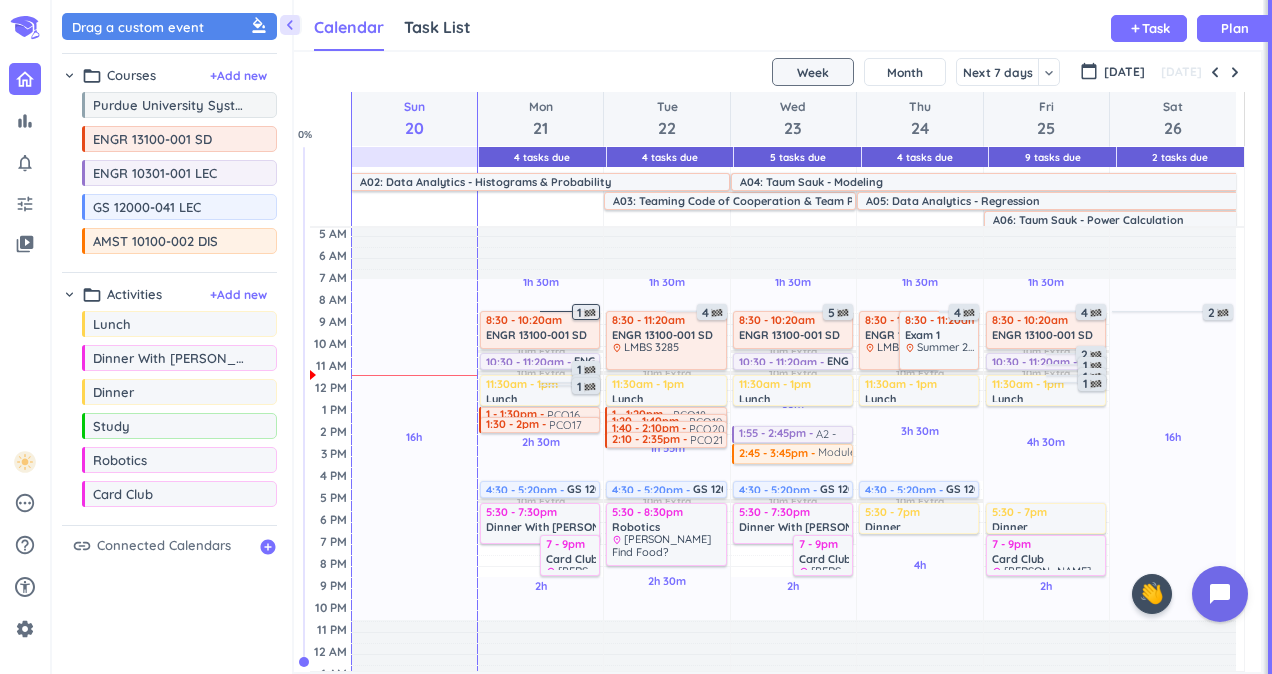 click at bounding box center (590, 313) 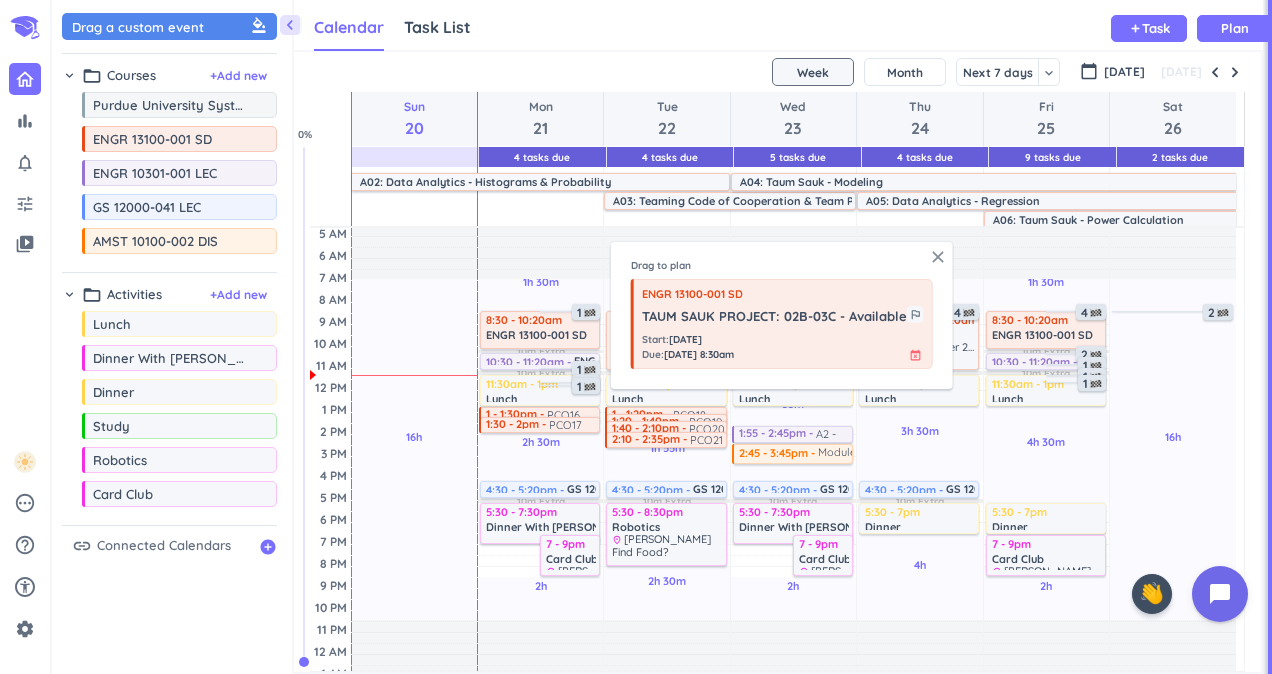 click on "close" at bounding box center [938, 257] 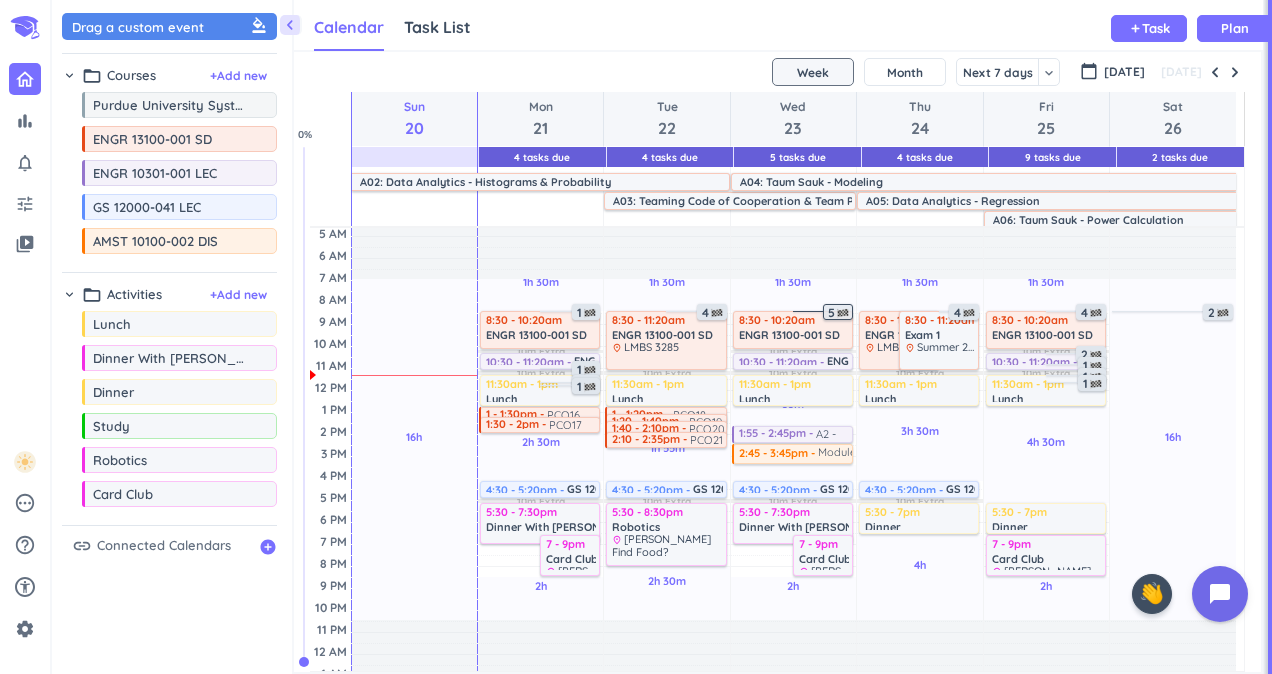 click on "5" at bounding box center [840, 313] 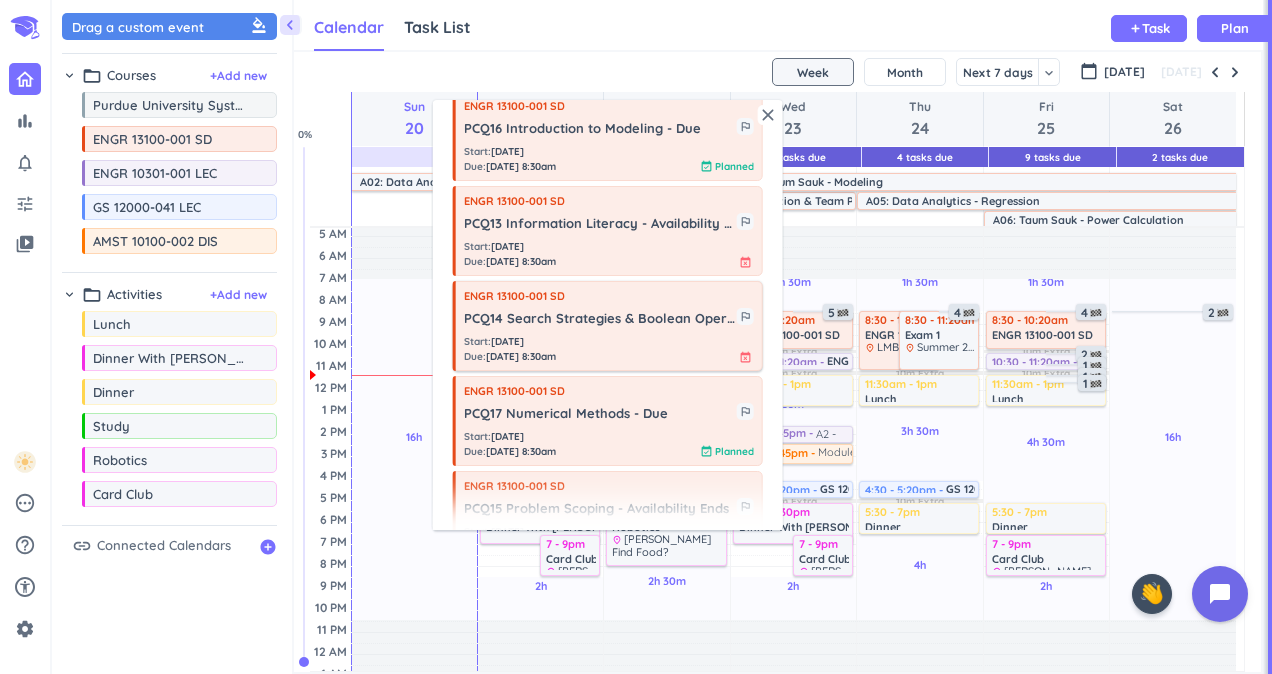 scroll, scrollTop: 47, scrollLeft: 0, axis: vertical 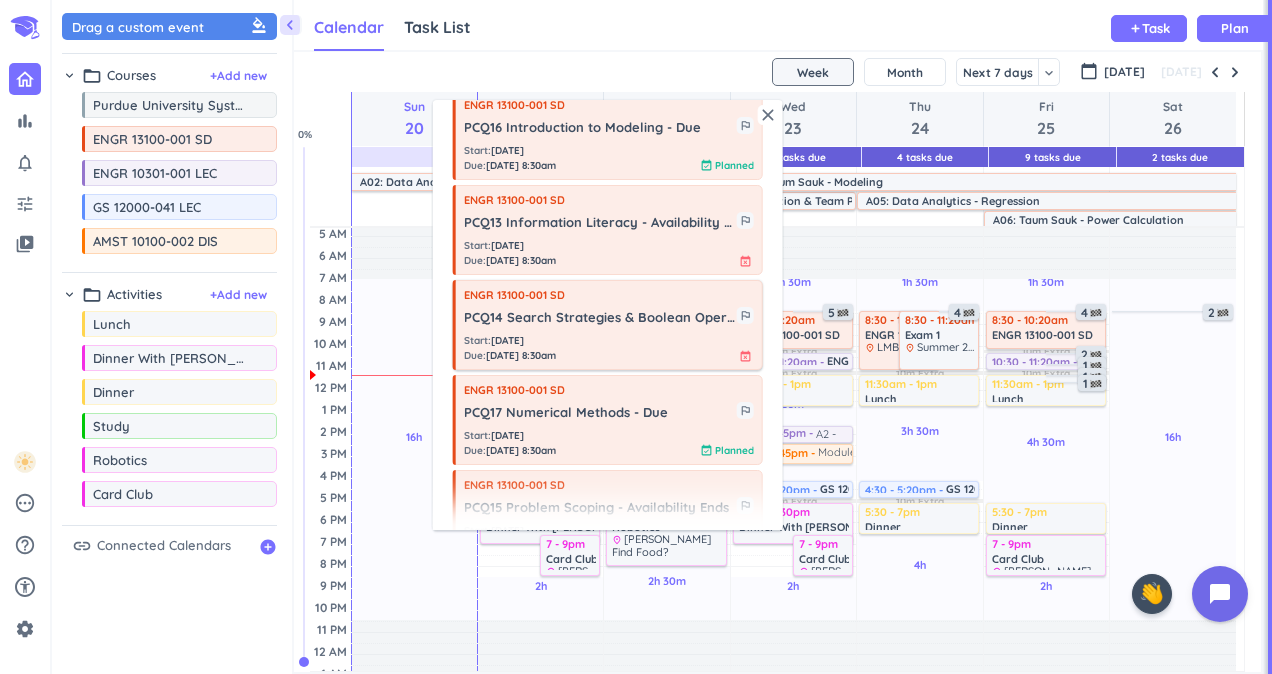 click on "Start :  [DATE] Due :  [DATE] 8:30am event_busy" at bounding box center [609, 348] 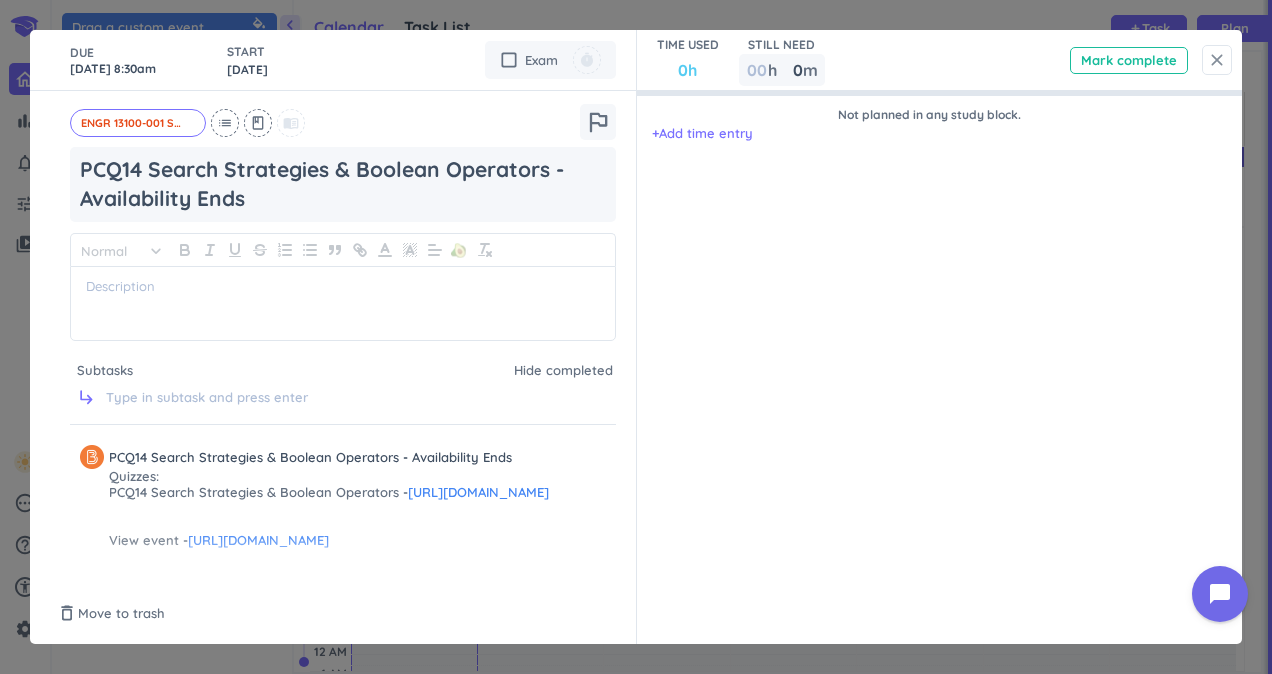 click on "close" at bounding box center [1217, 60] 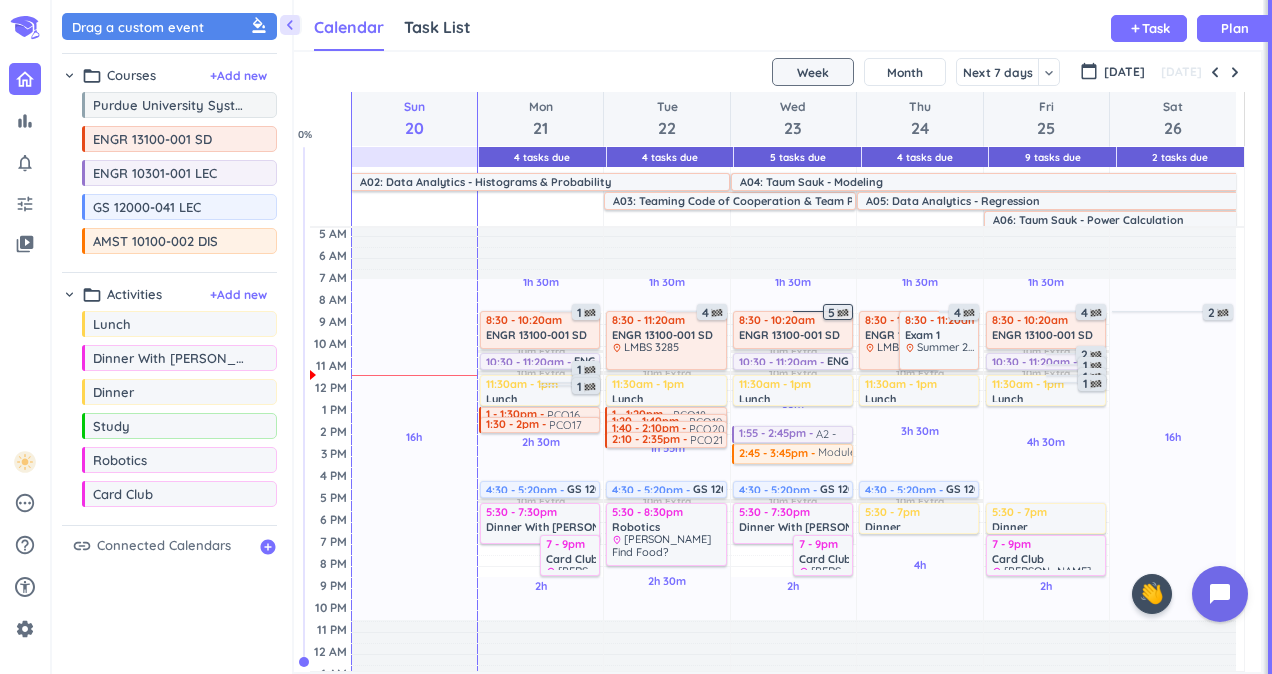 click on "5" at bounding box center [840, 313] 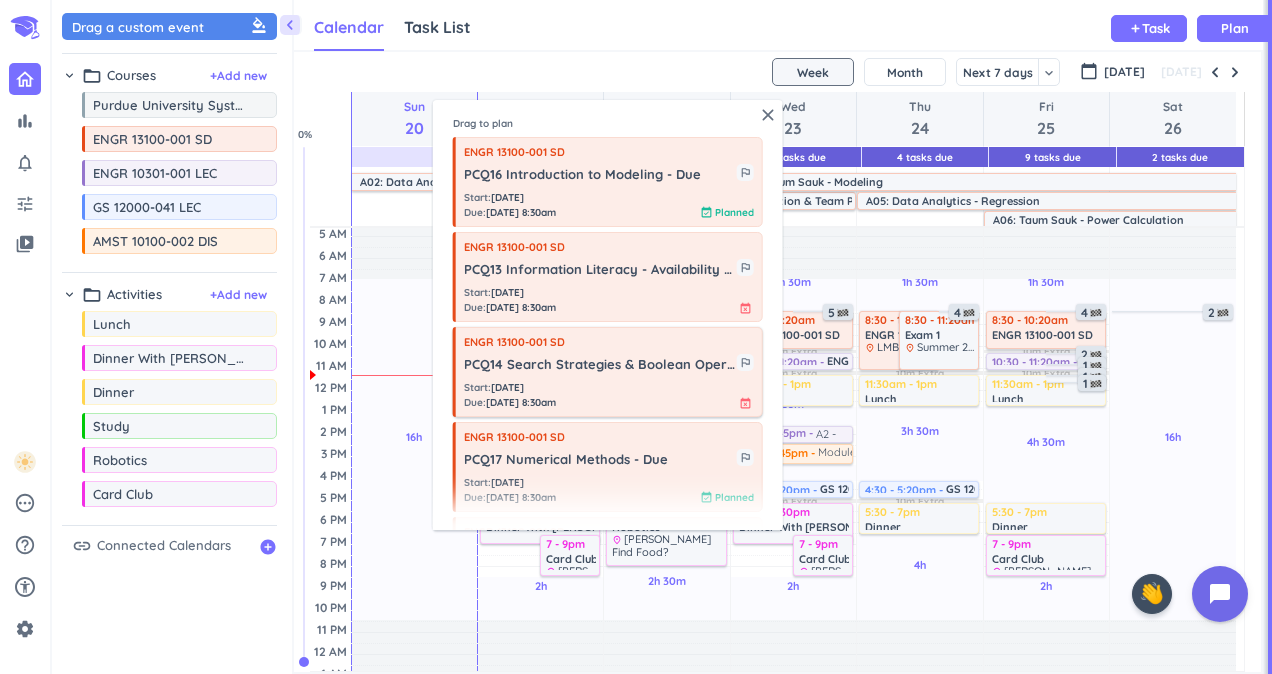 scroll, scrollTop: 94, scrollLeft: 0, axis: vertical 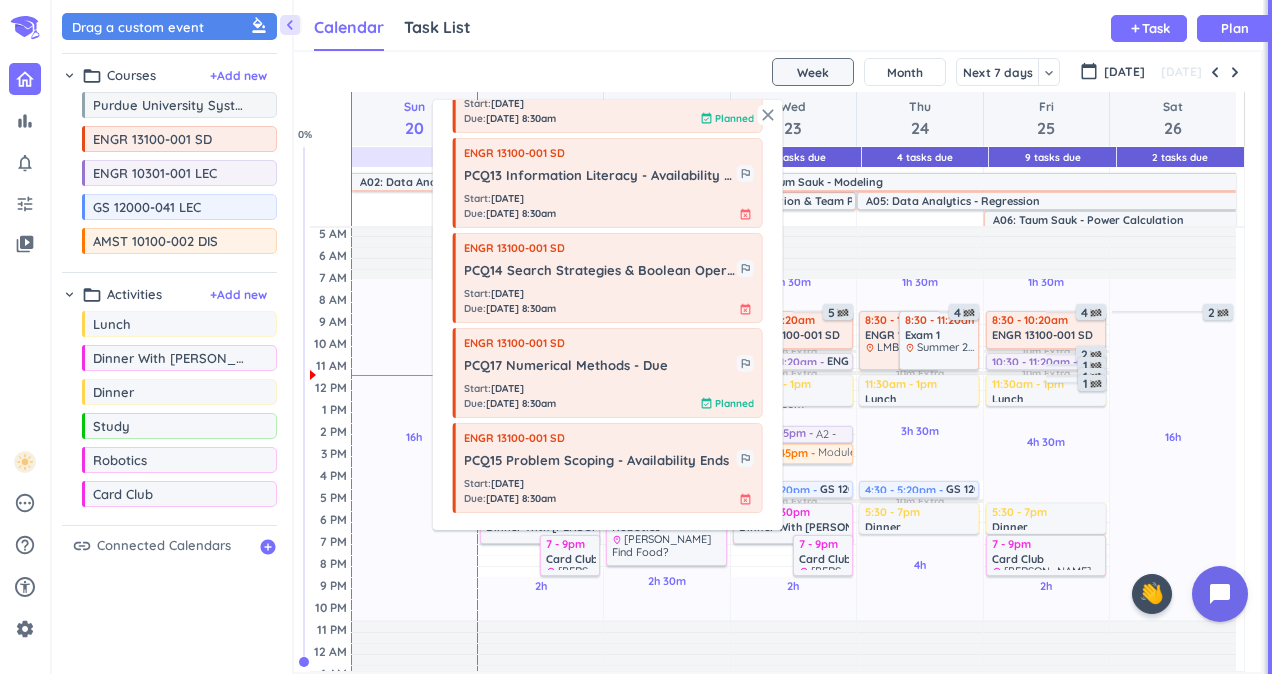 click on "close" at bounding box center [768, 115] 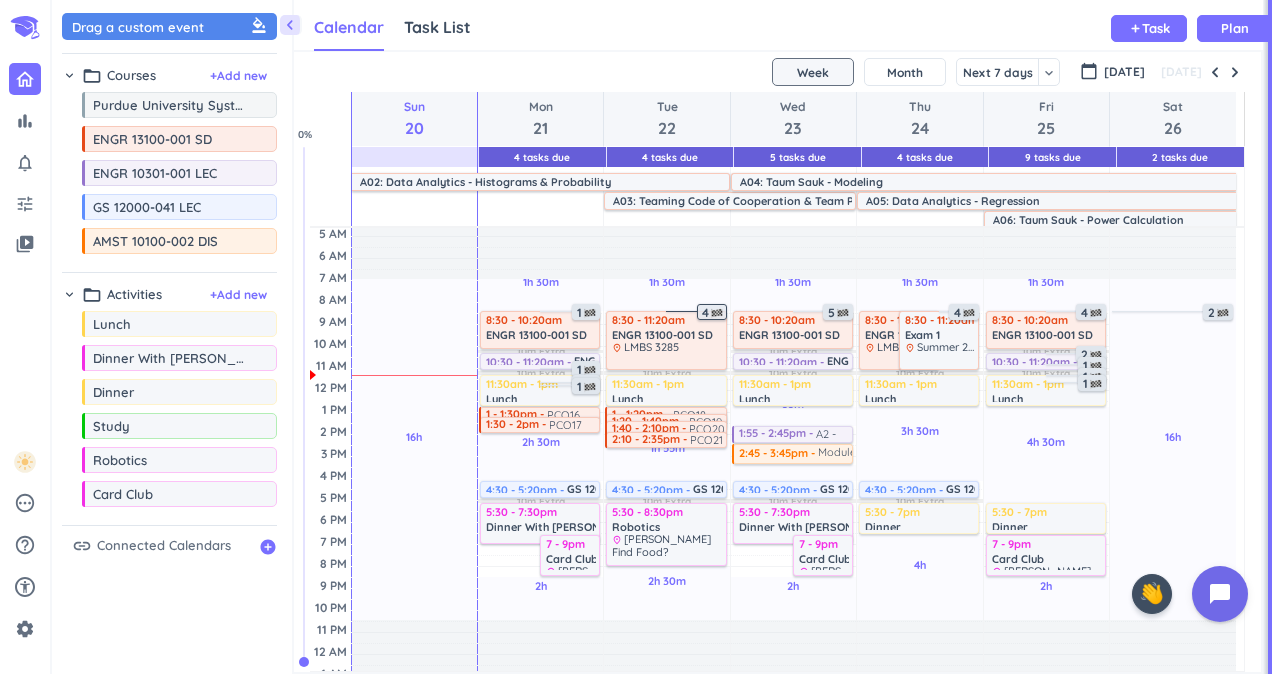 click on "4" at bounding box center [712, 312] 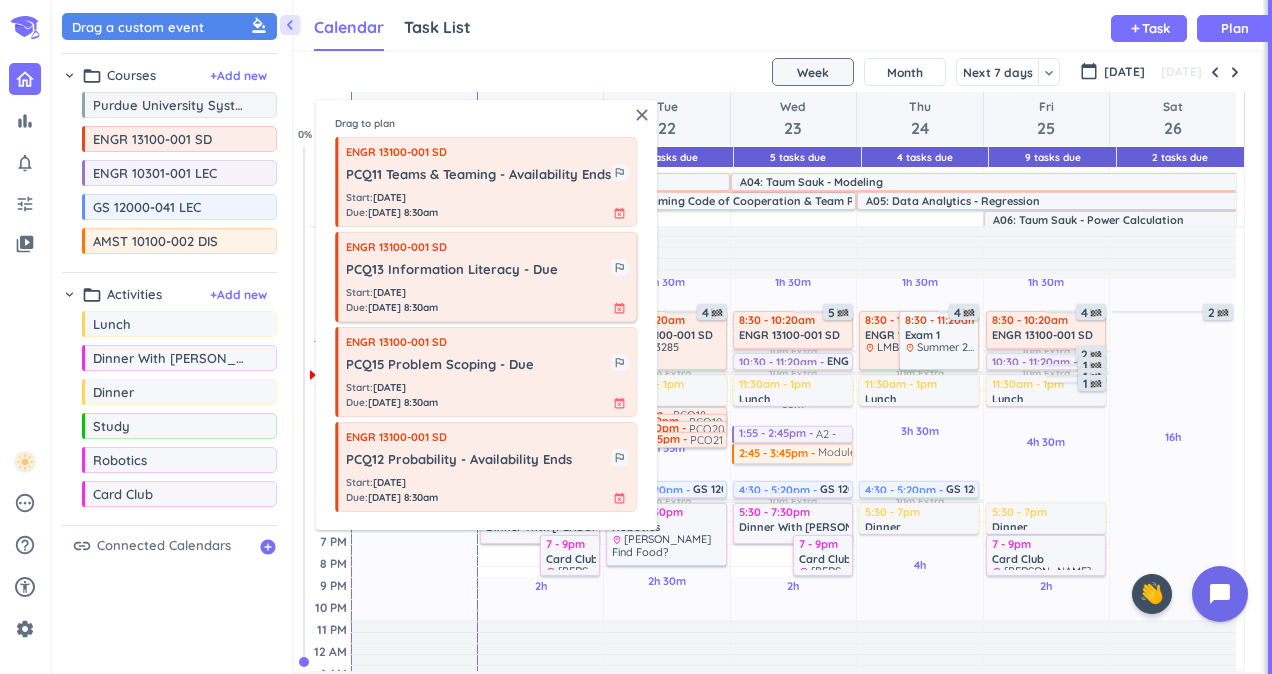 click on "Start :  [DATE] Due :  [DATE] 8:30am event_busy" at bounding box center (487, 300) 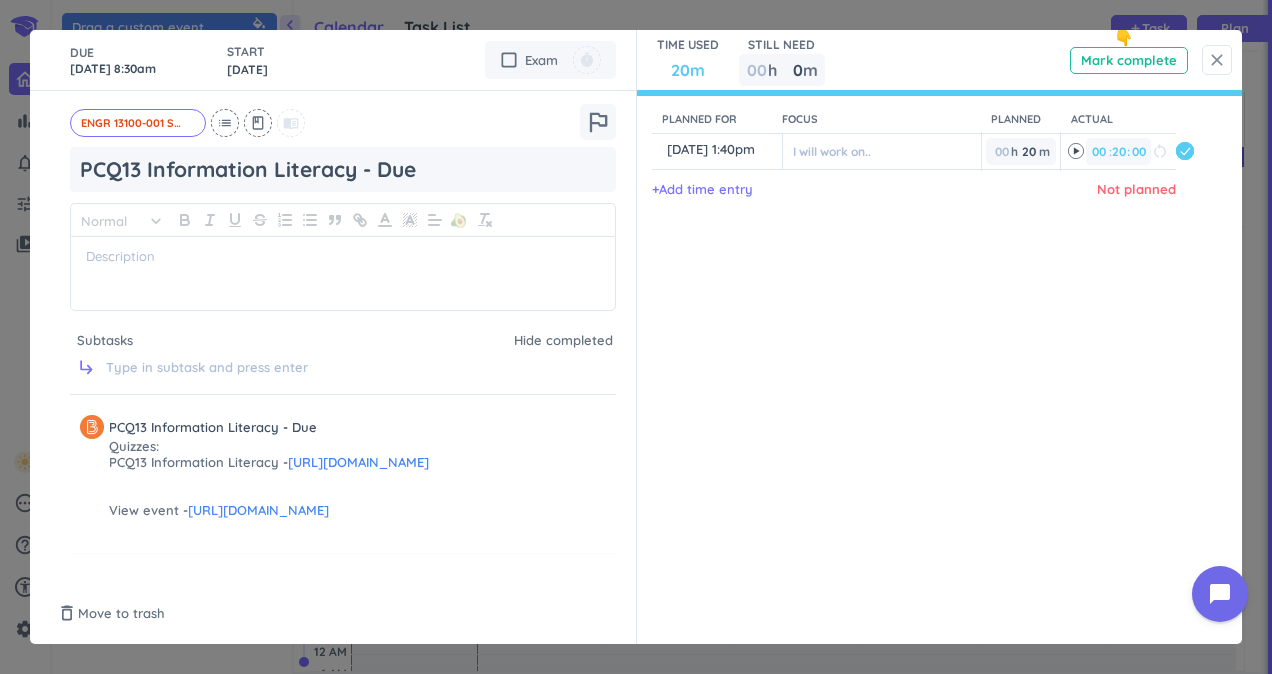click on "close" at bounding box center (1217, 60) 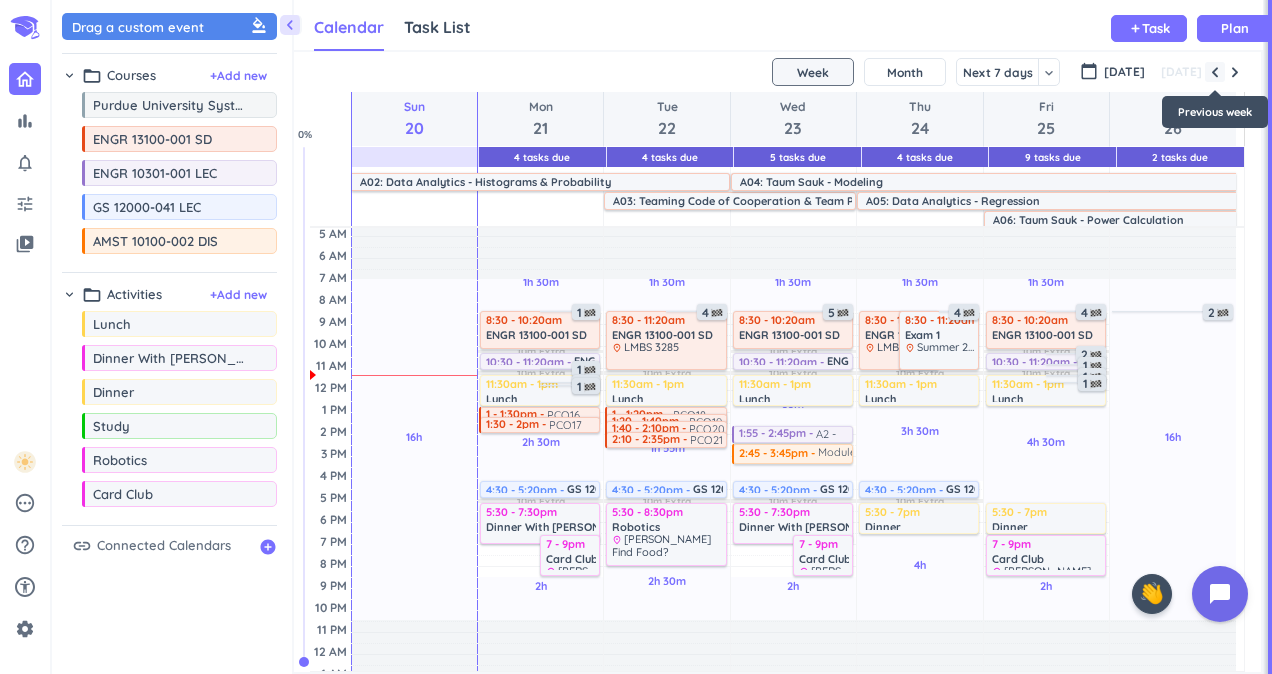 click at bounding box center (1215, 72) 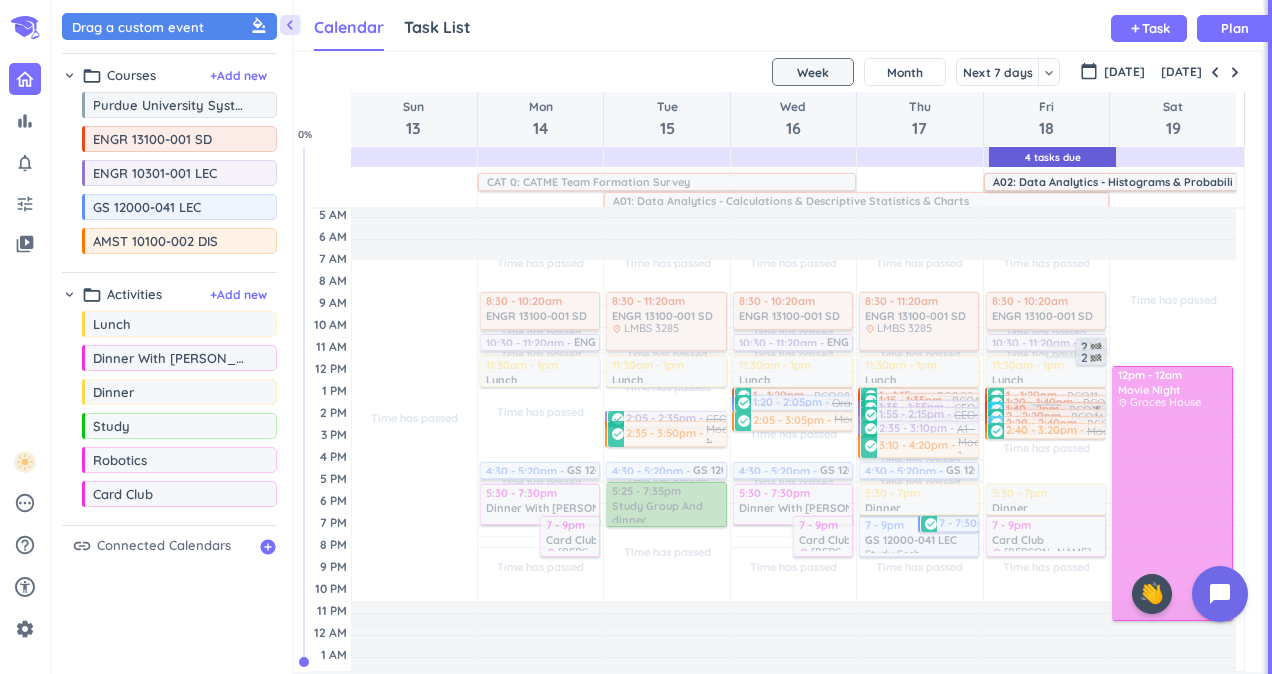 click at bounding box center [1046, 408] 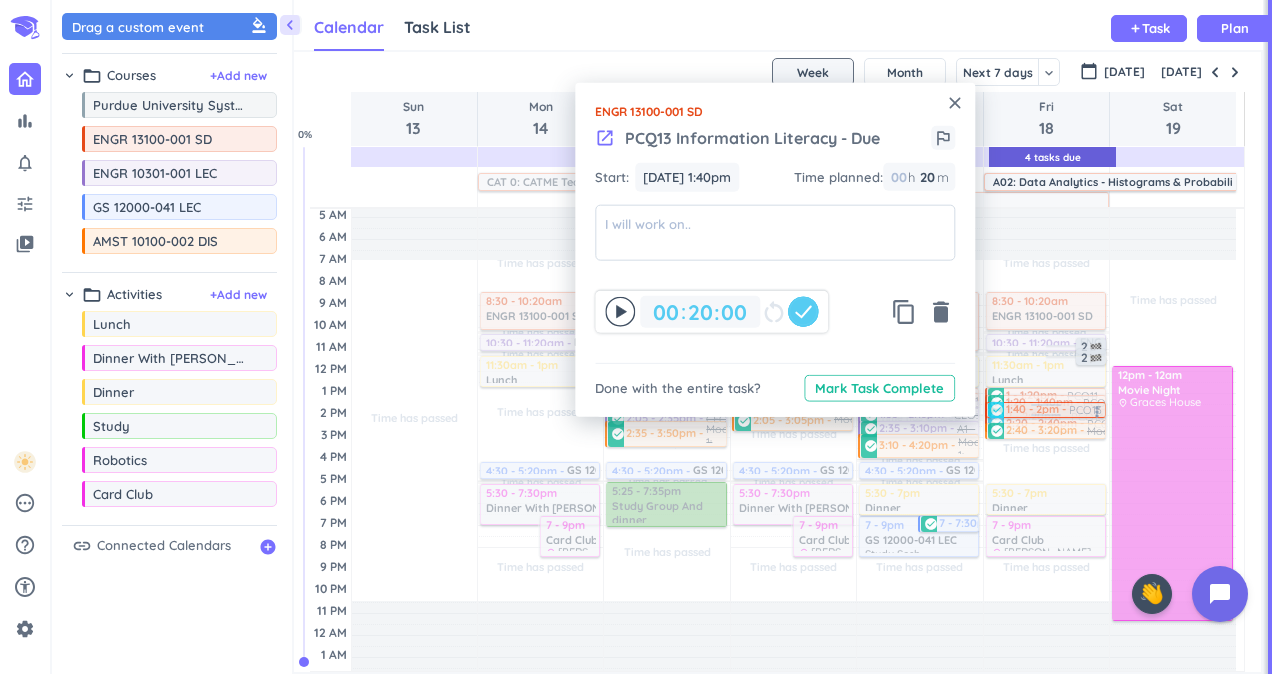 click on "[DATE]" at bounding box center (1201, 72) 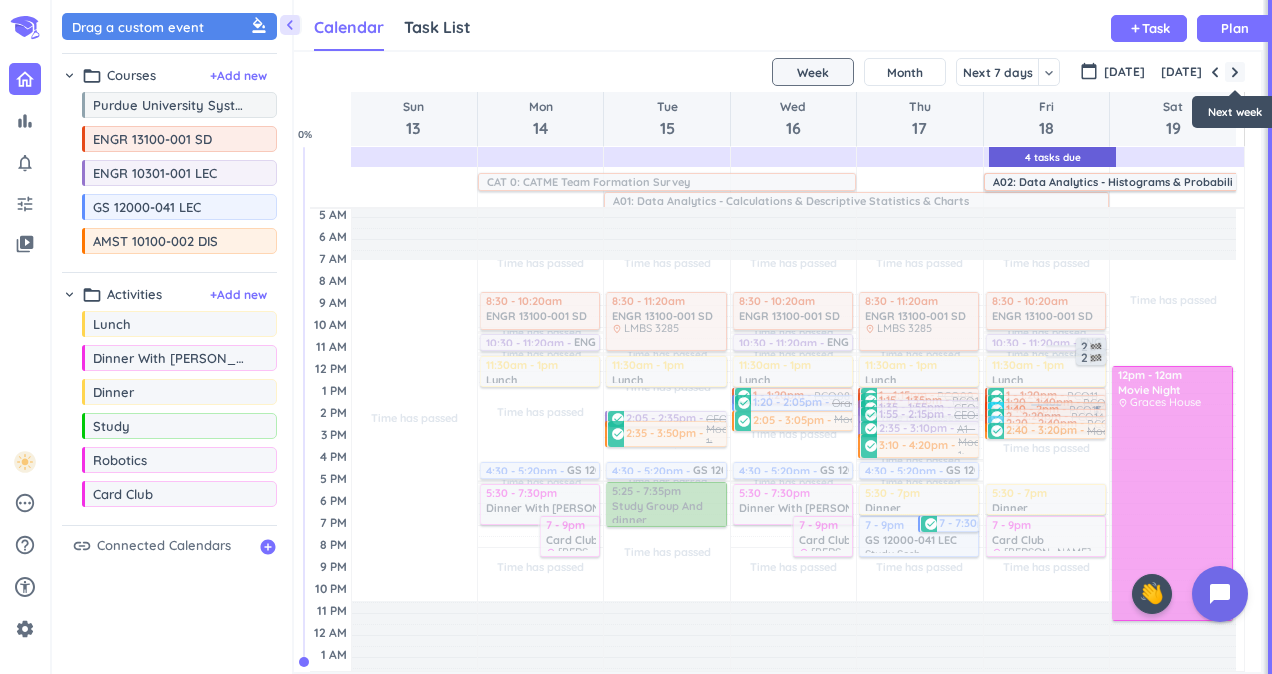 click at bounding box center [1235, 72] 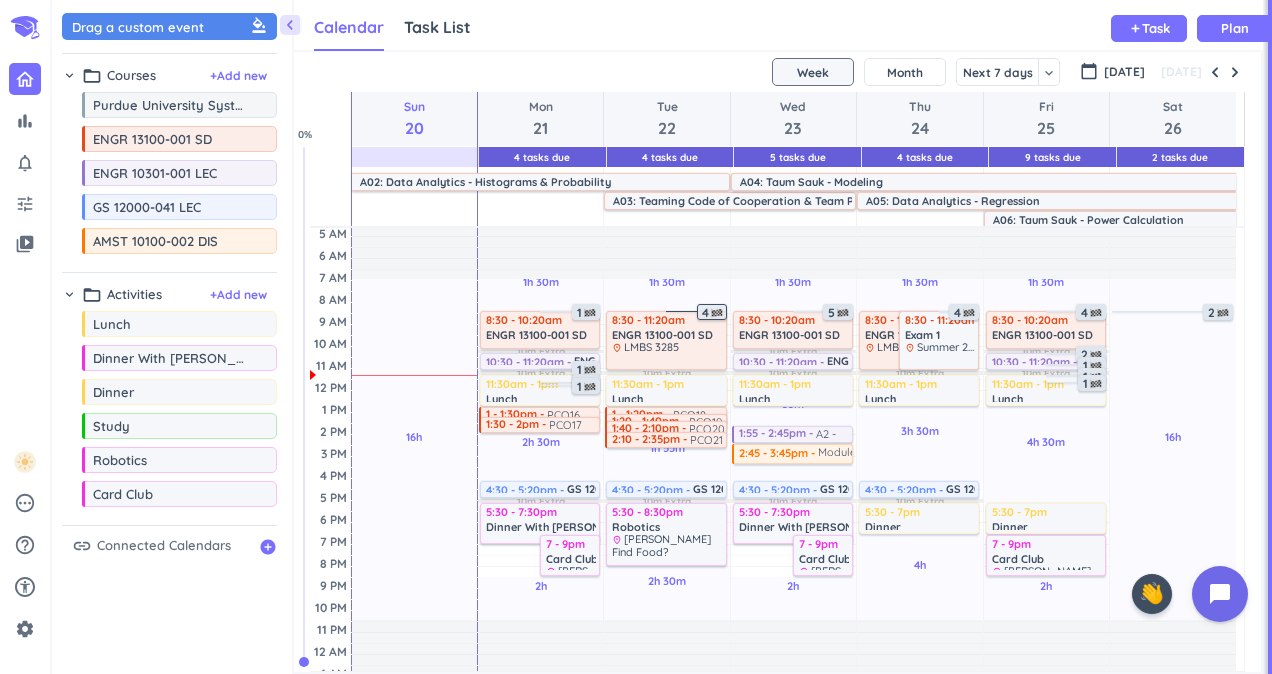 click on "4" at bounding box center [714, 313] 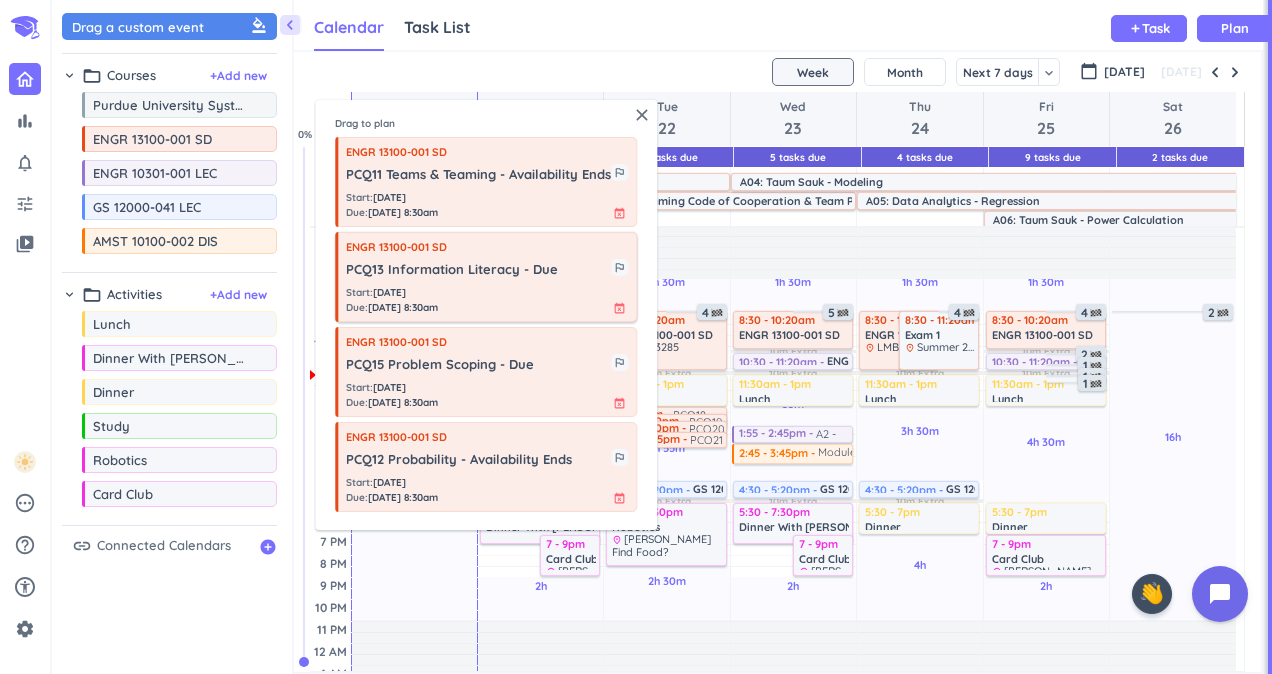 click on "Start :  [DATE] Due :  [DATE] 8:30am event_busy" at bounding box center [487, 300] 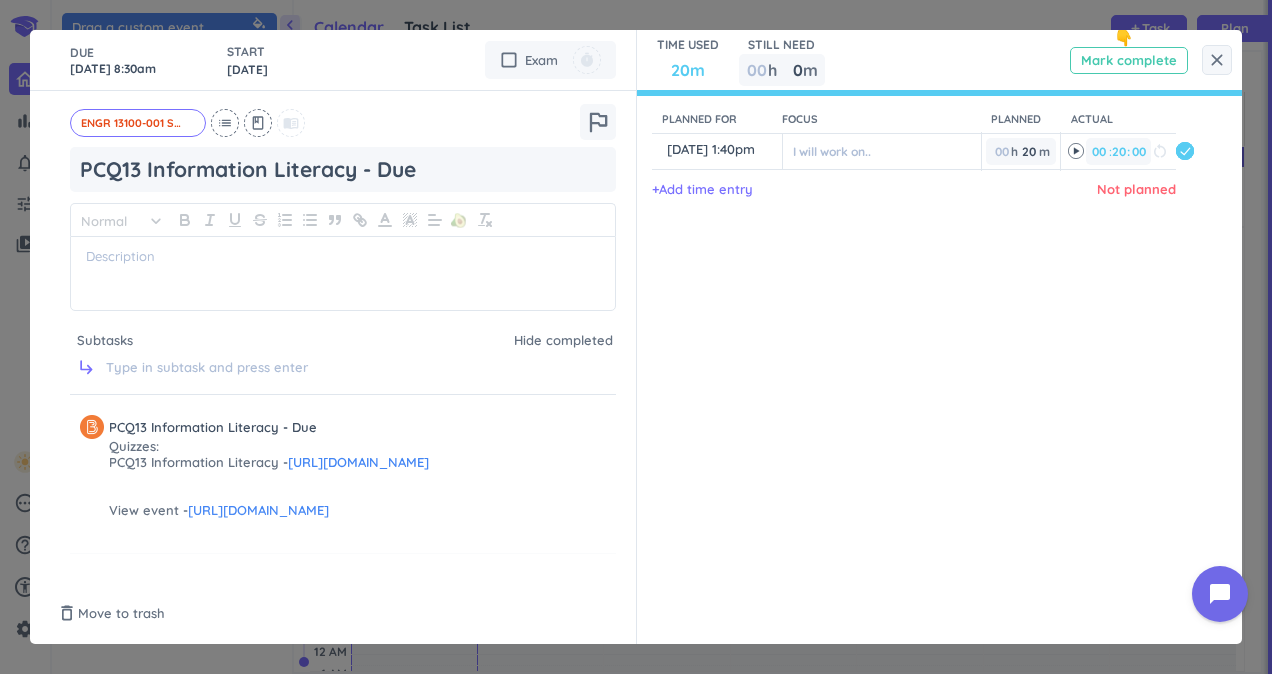 click on "Mark complete" at bounding box center (1129, 60) 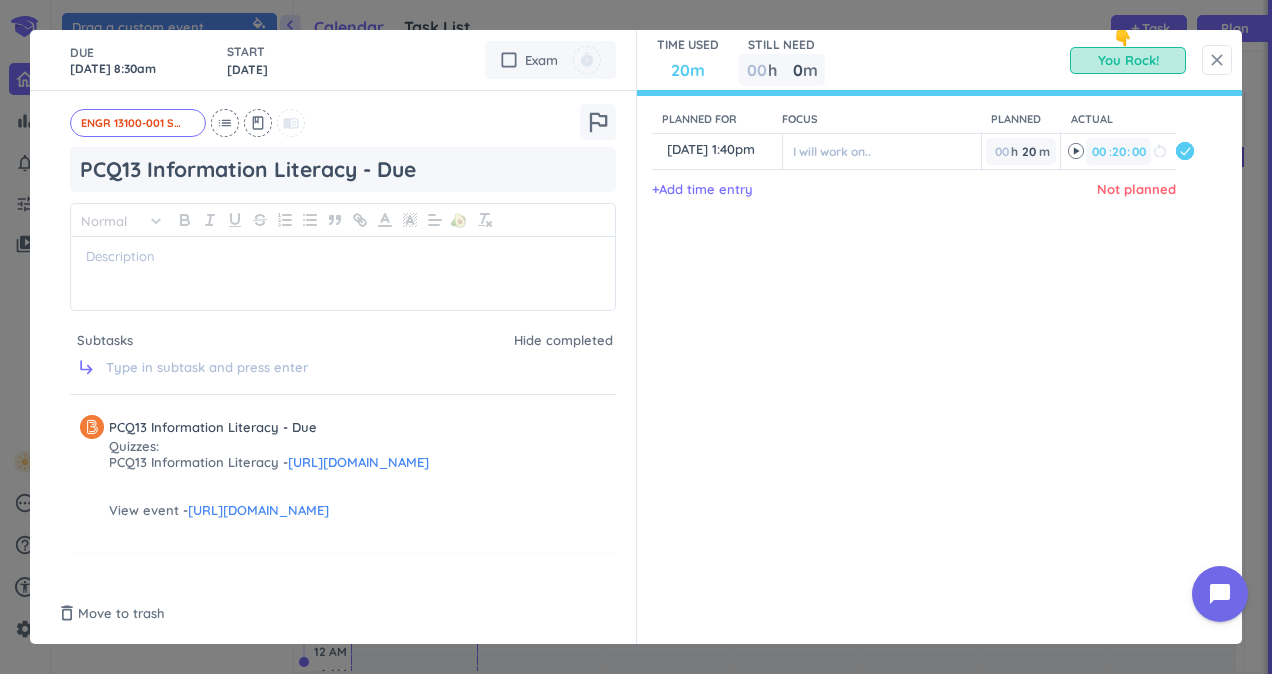 click on "close" at bounding box center [1217, 60] 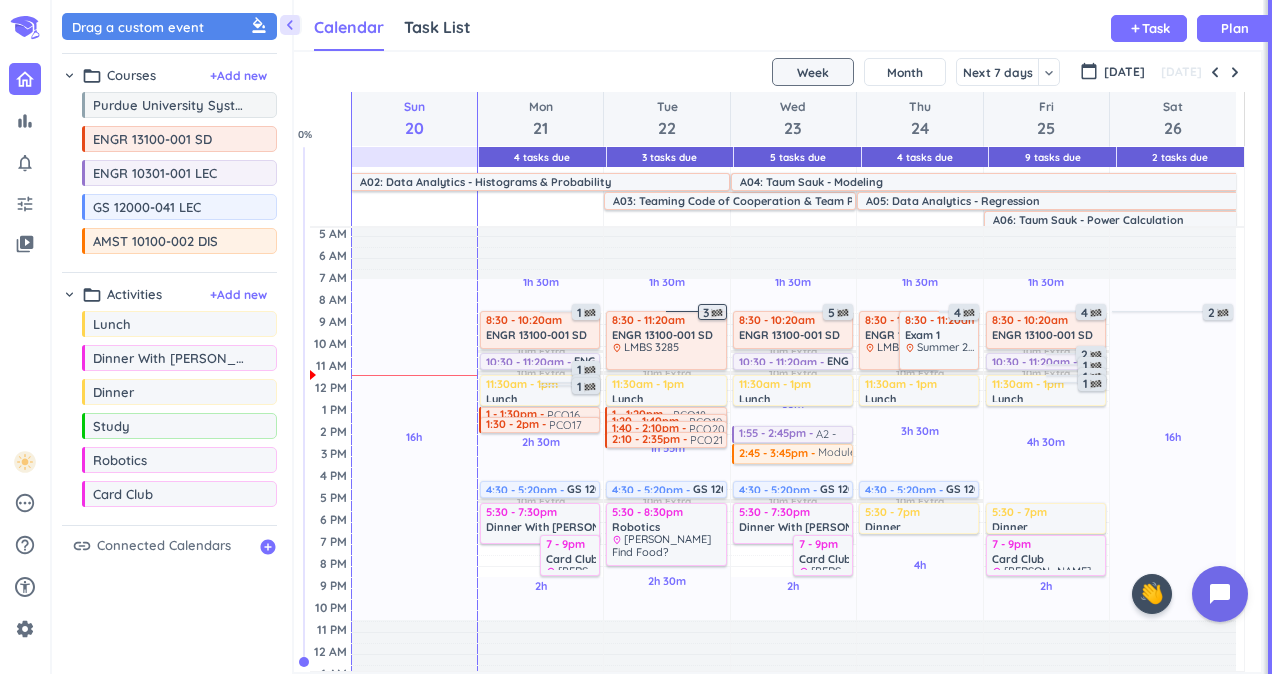 click at bounding box center (717, 313) 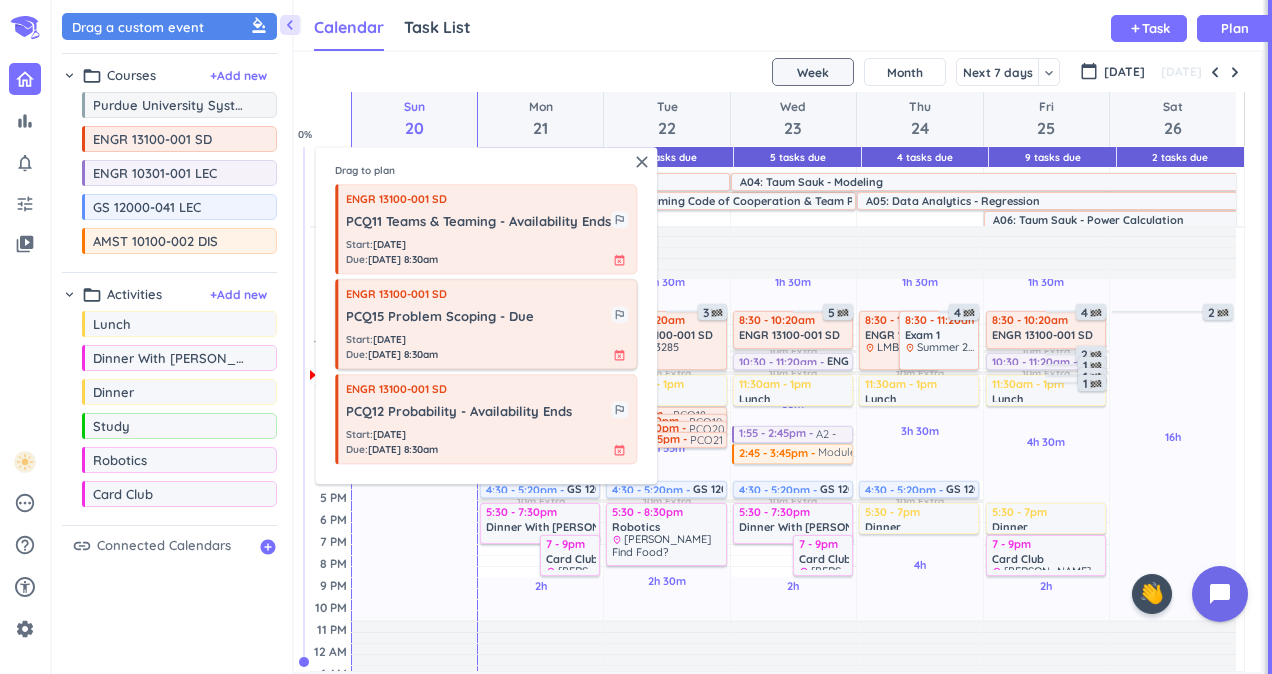 click on "PCQ15 Problem Scoping - Due" at bounding box center [478, 318] 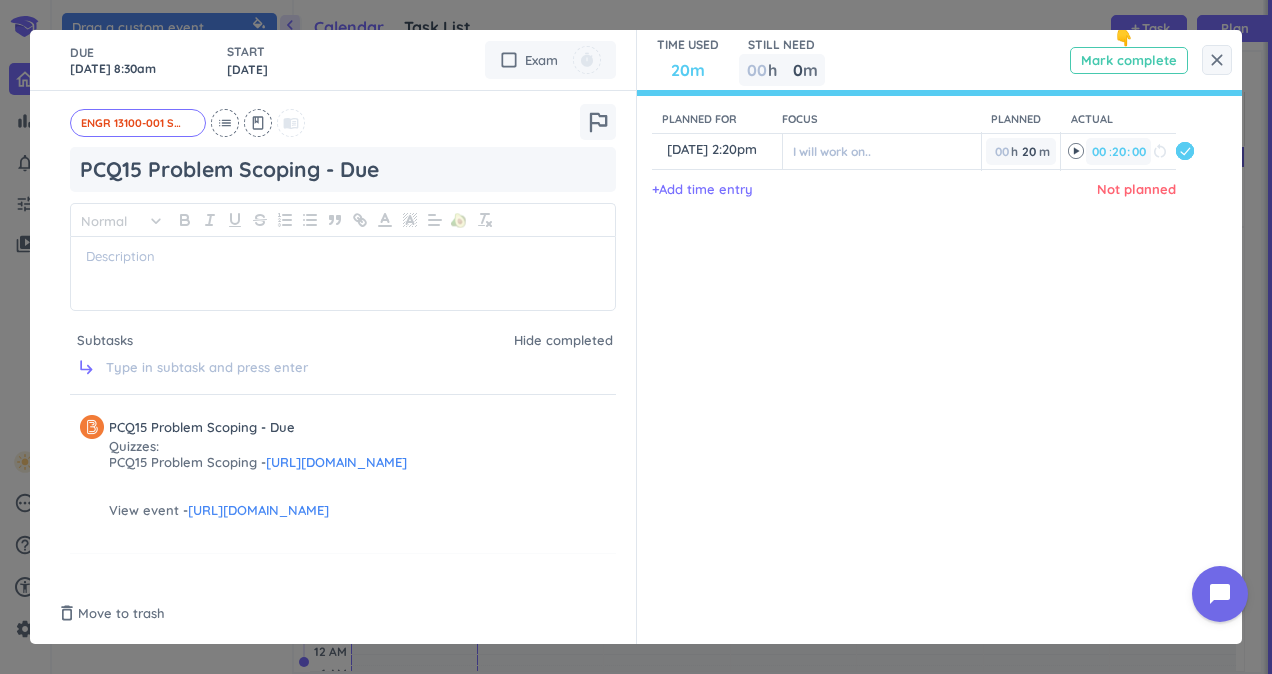 click on "Mark complete" at bounding box center [1129, 60] 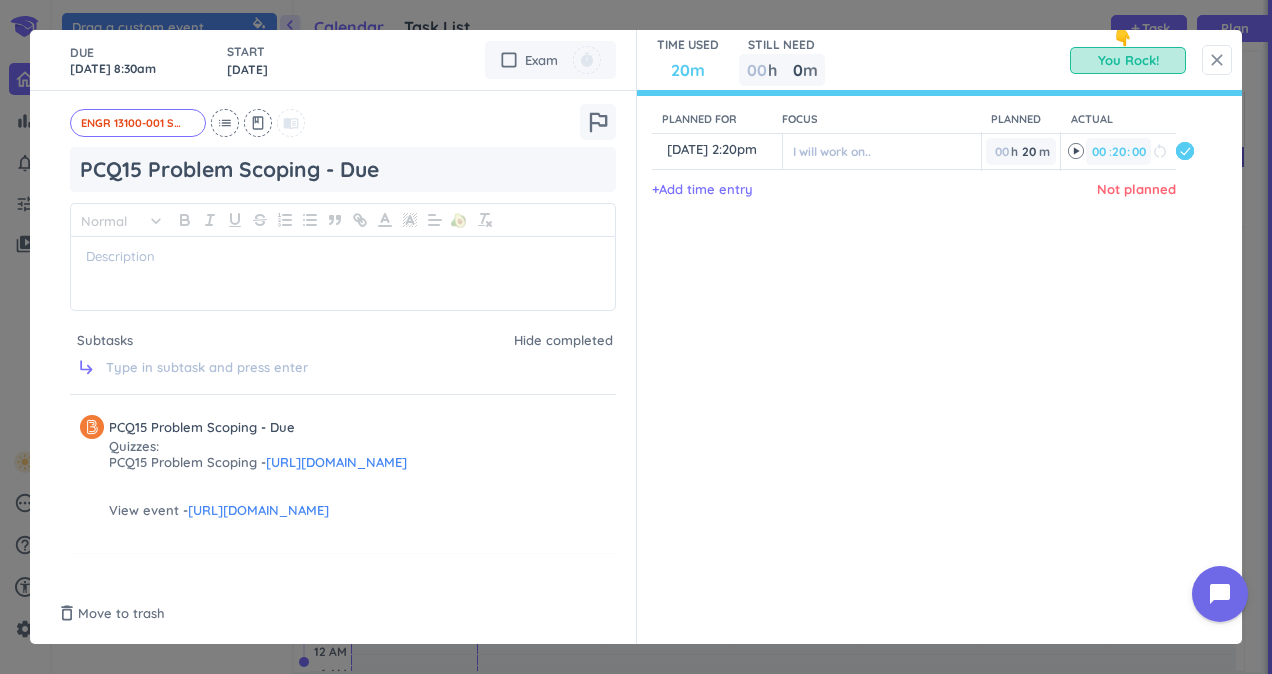 click on "close" at bounding box center (1217, 60) 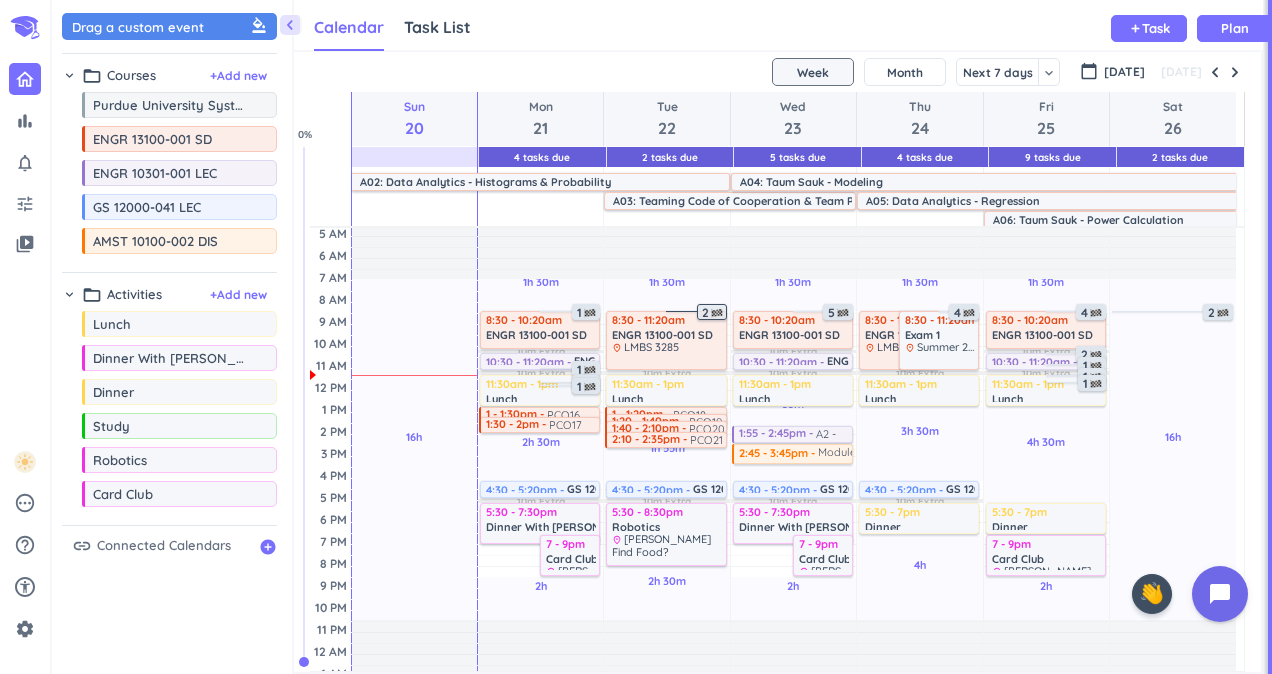 click at bounding box center [717, 313] 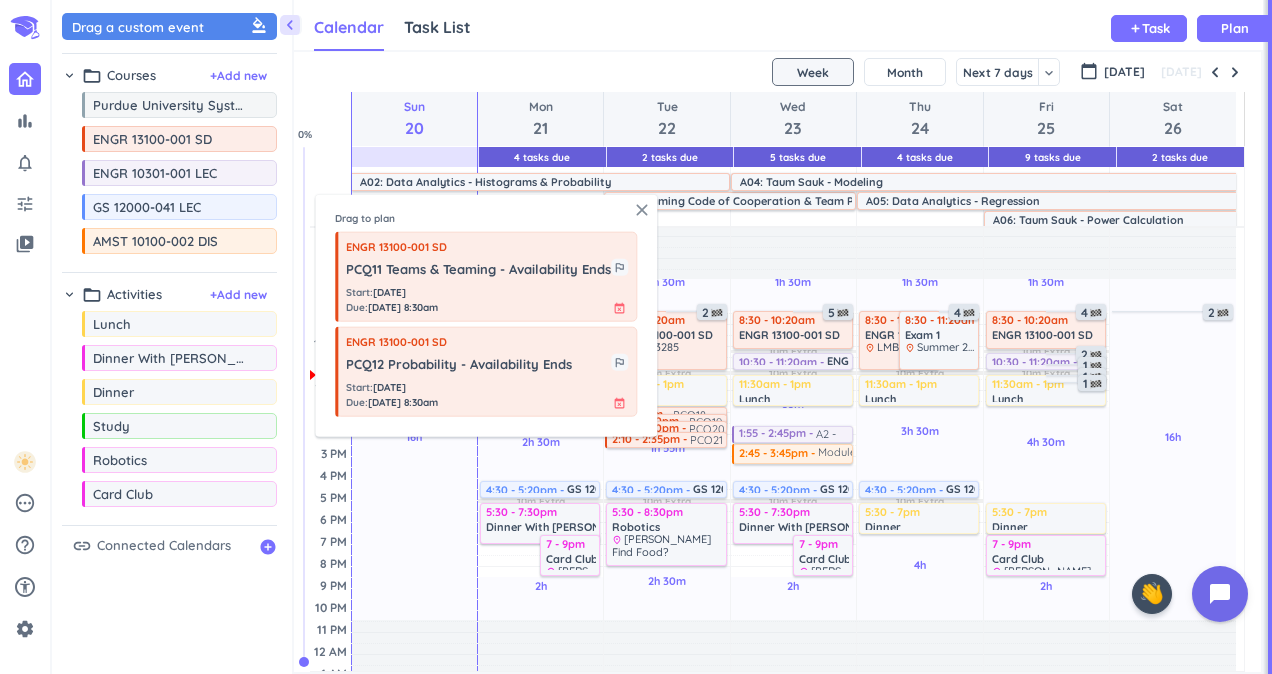 click on "close" at bounding box center (642, 210) 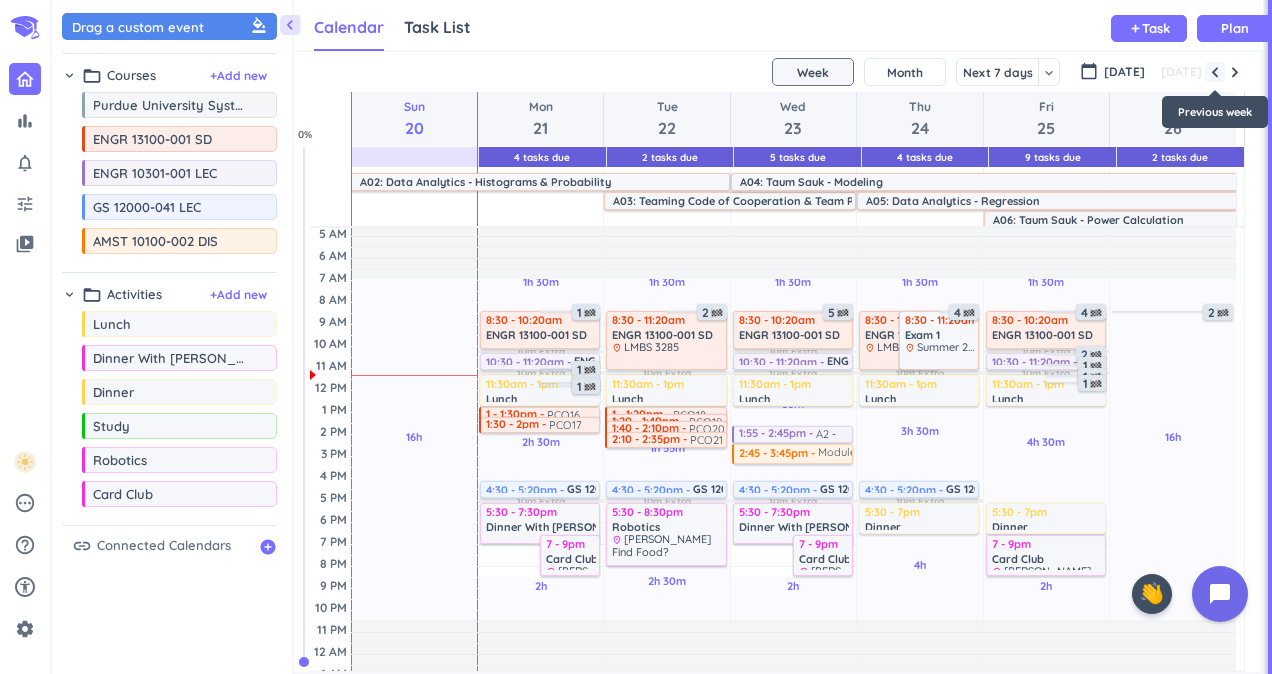 click at bounding box center [1215, 72] 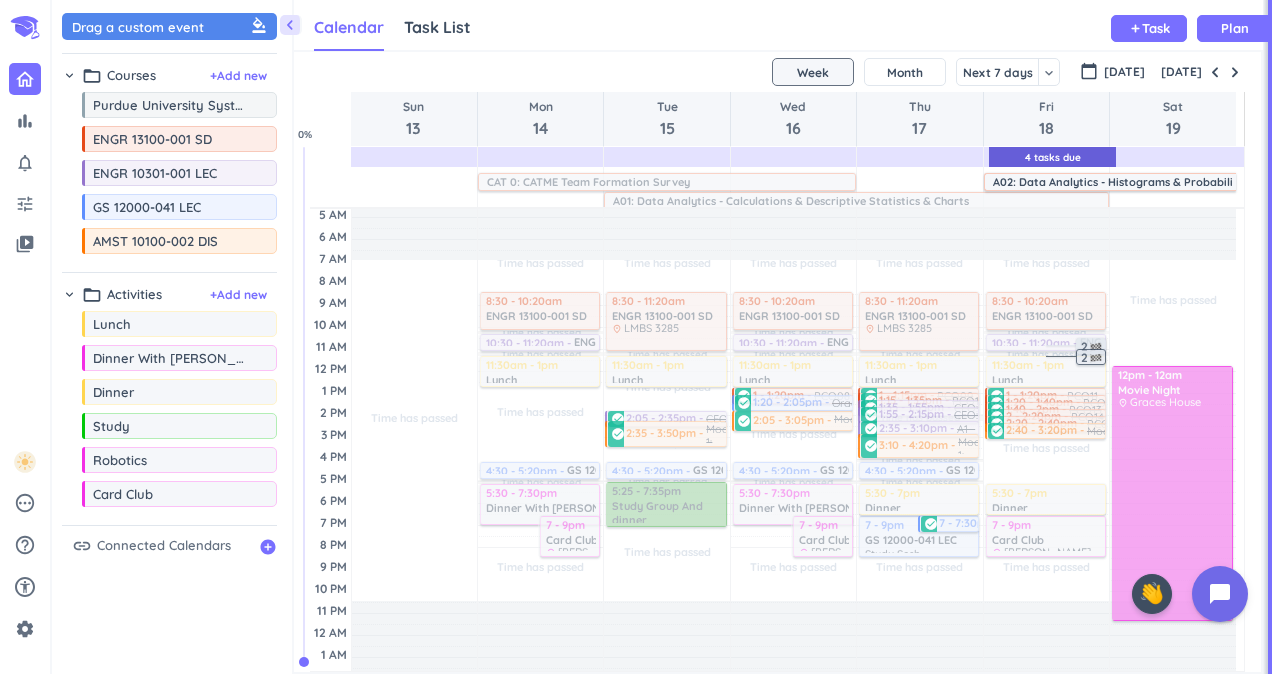 click at bounding box center [1096, 358] 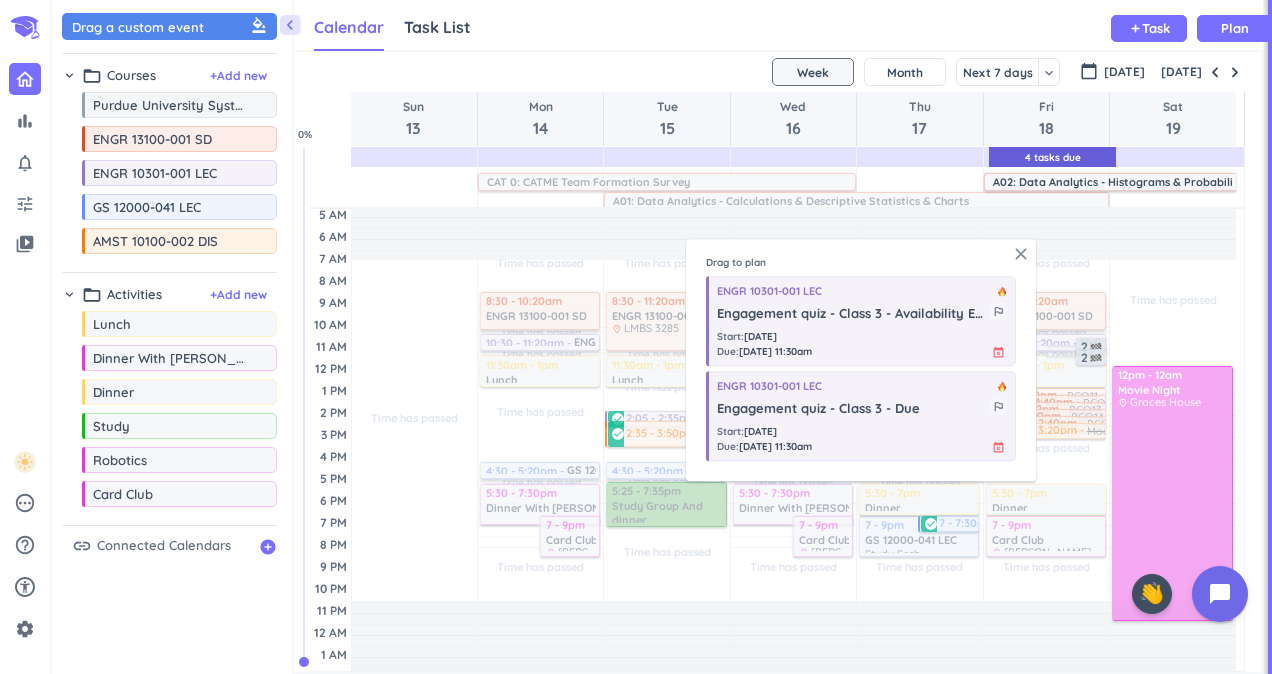 click on "close" at bounding box center (1021, 254) 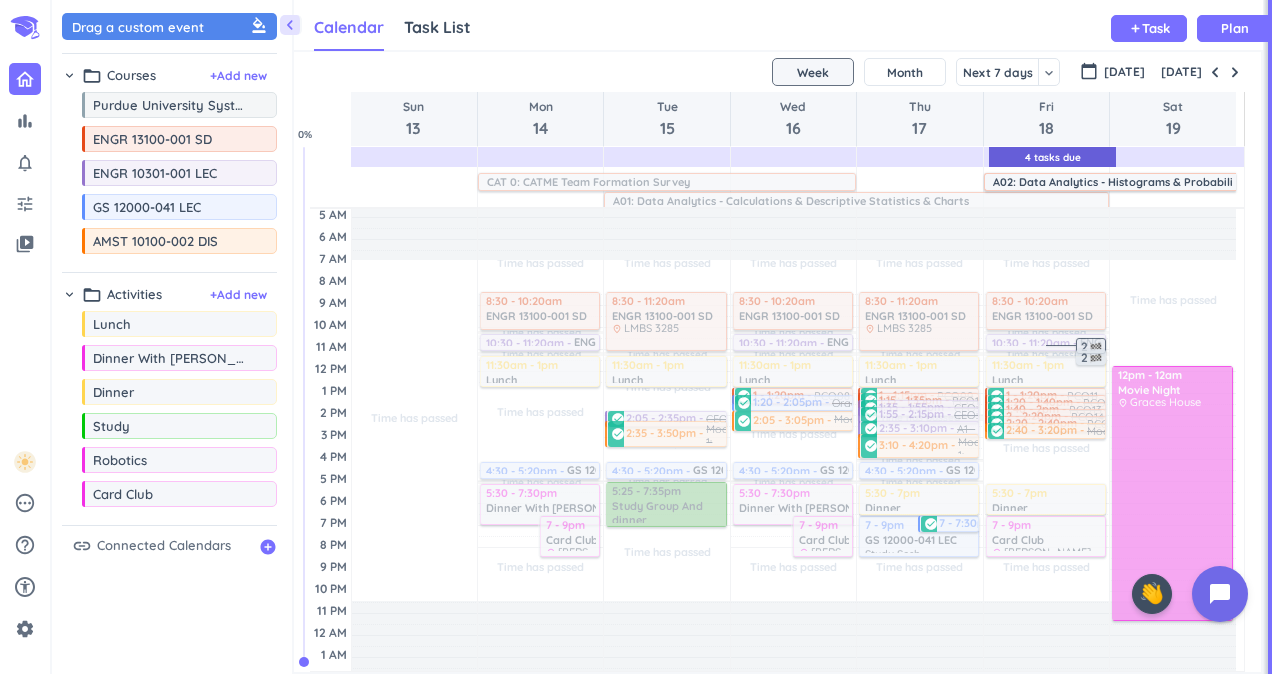 click at bounding box center (1096, 347) 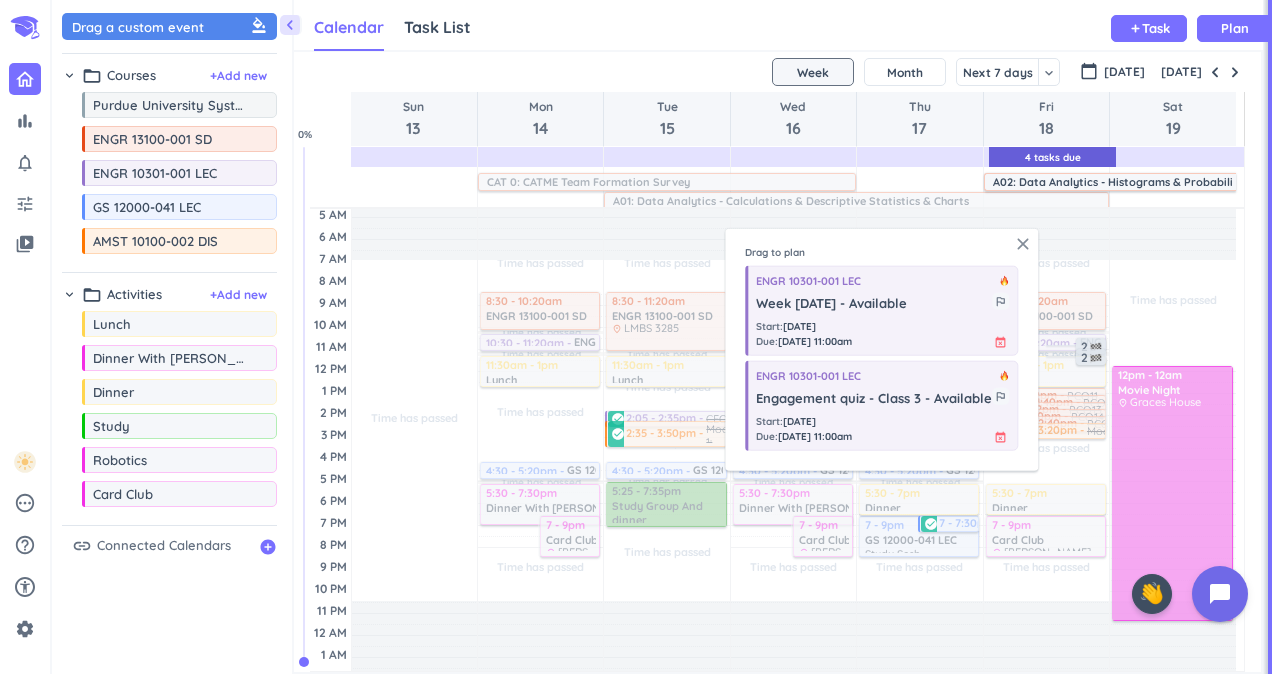 click on "close" at bounding box center (1023, 244) 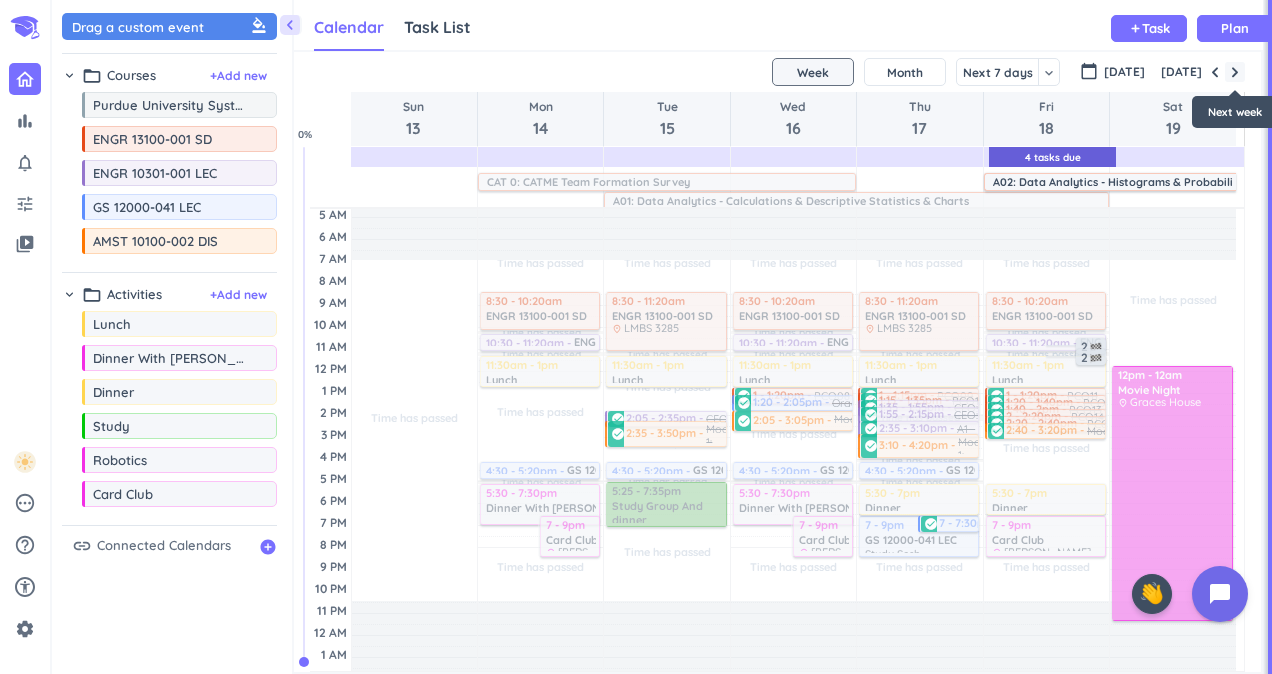 click at bounding box center (1235, 72) 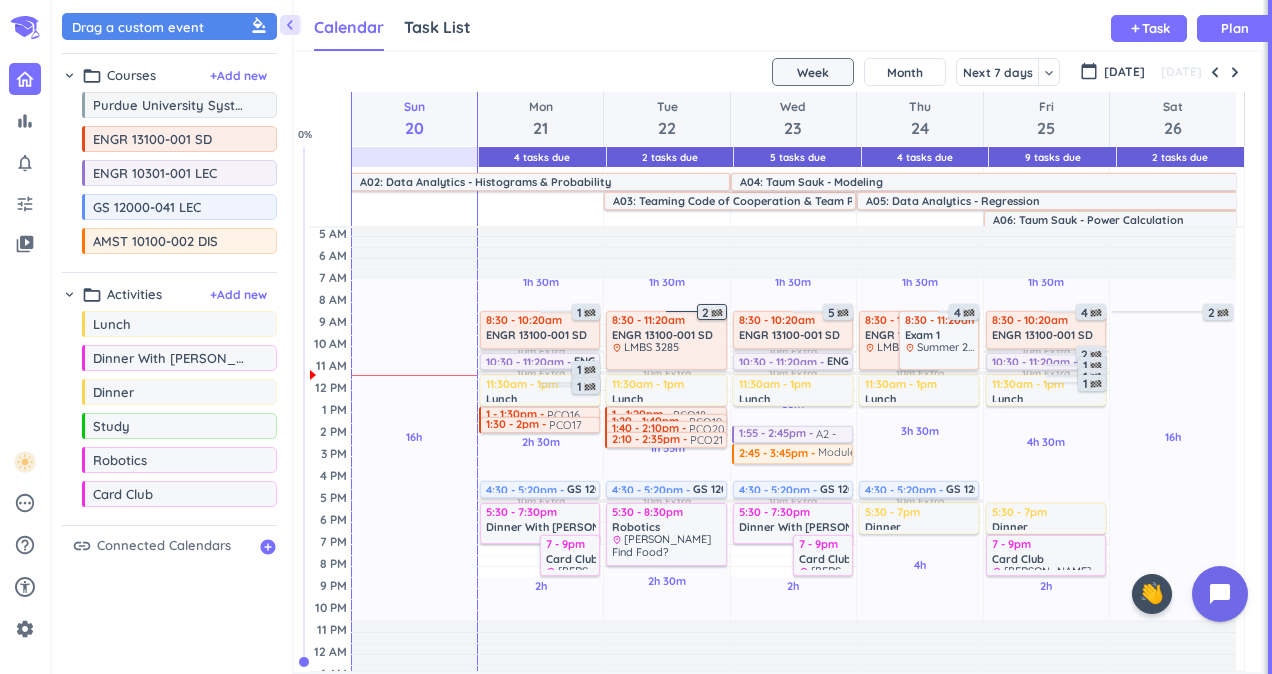 click on "2" at bounding box center (714, 313) 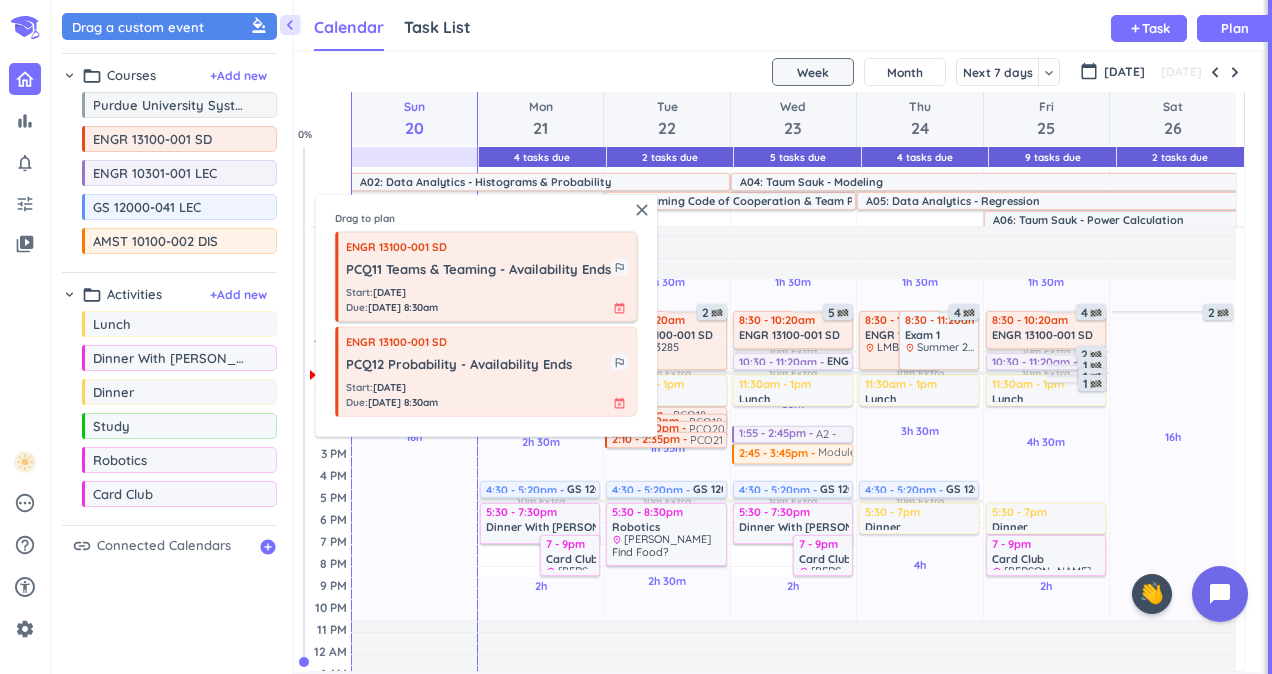 click on "Start :  [DATE] Due :  [DATE] 8:30am event_busy" at bounding box center [487, 299] 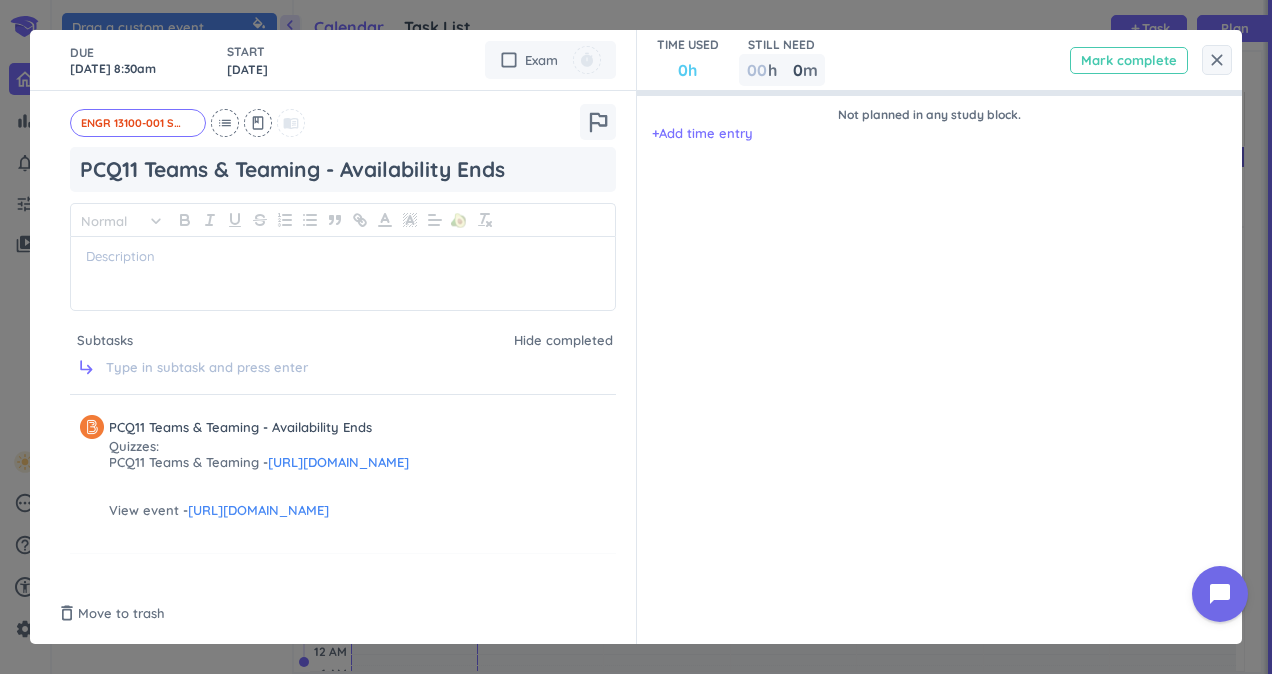 click on "Mark complete" at bounding box center [1129, 60] 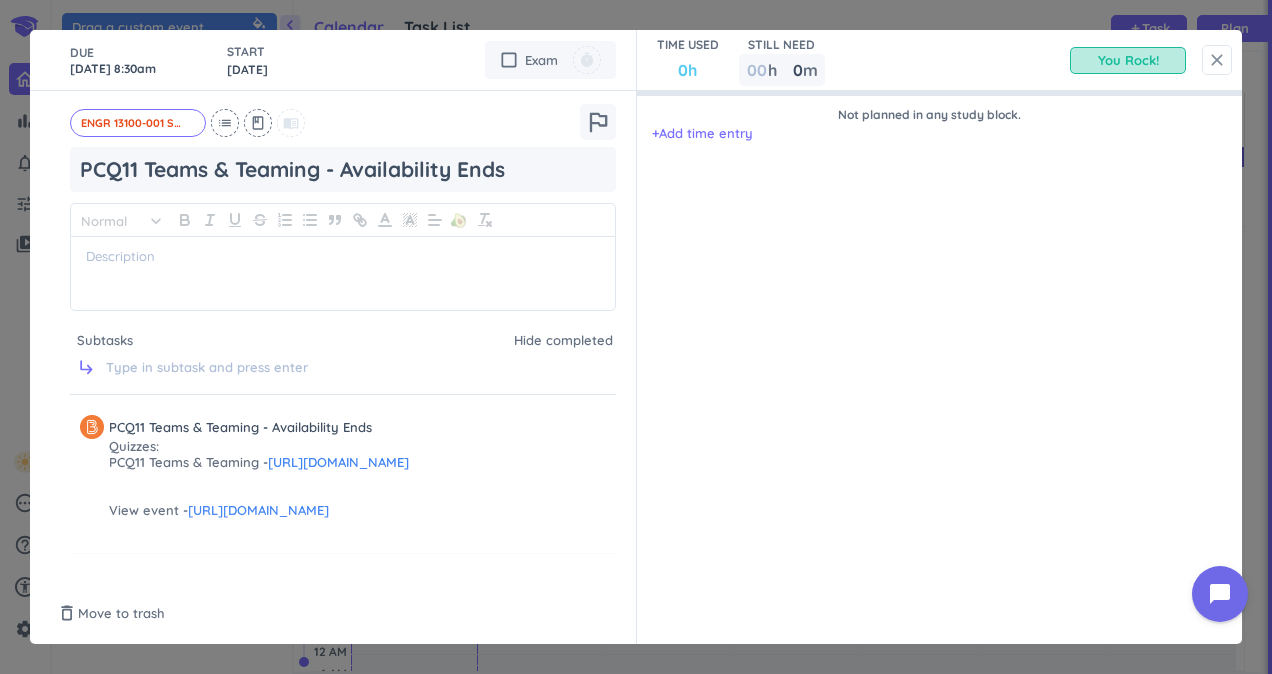 click on "close" at bounding box center [1217, 60] 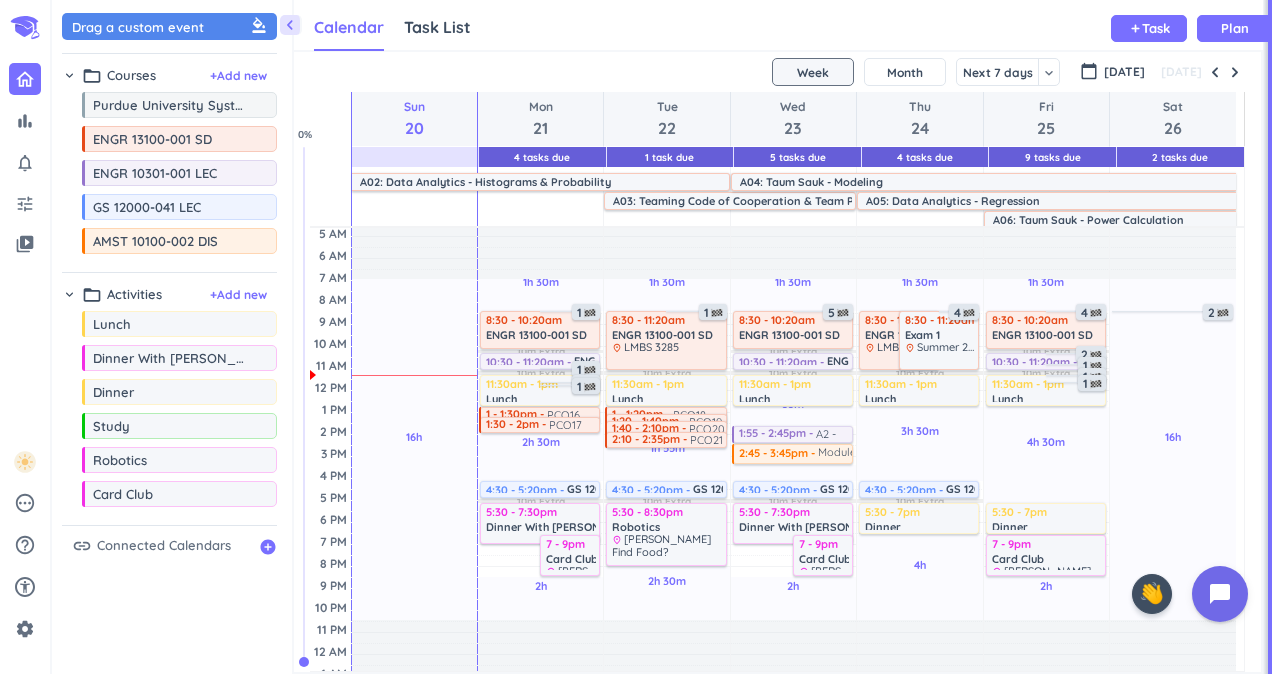 click at bounding box center (717, 313) 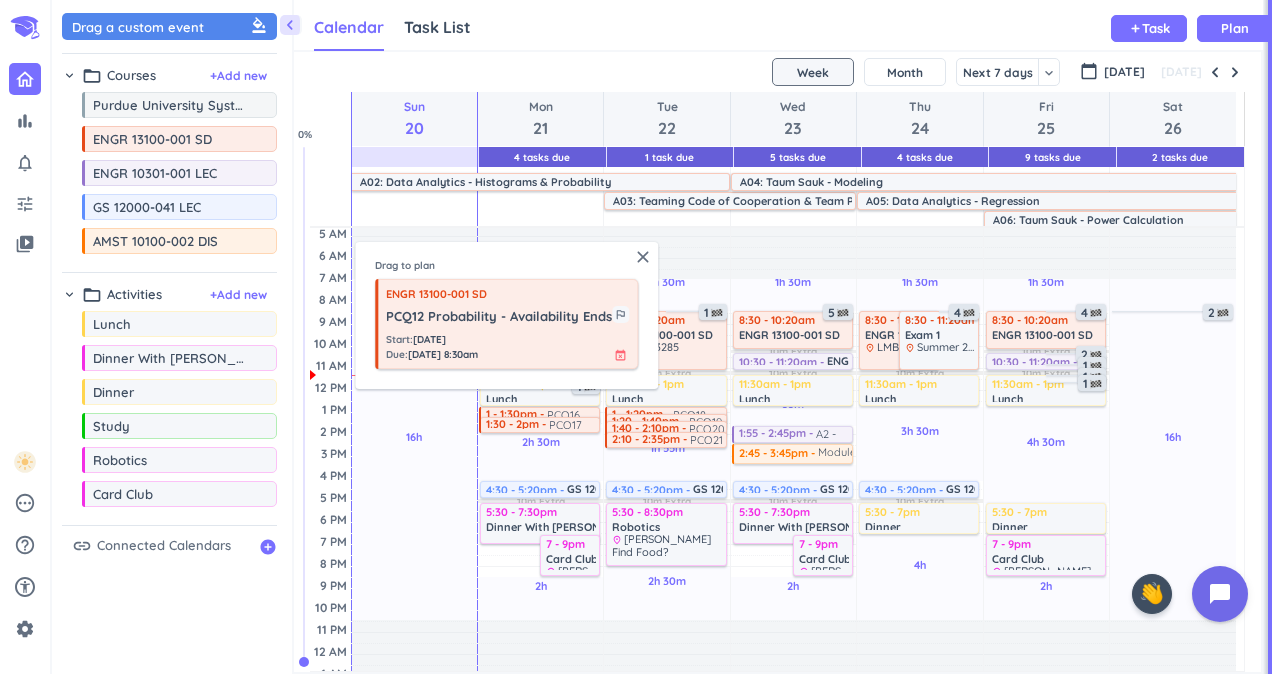 click on "PCQ12 Probability - Availability Ends" at bounding box center [499, 317] 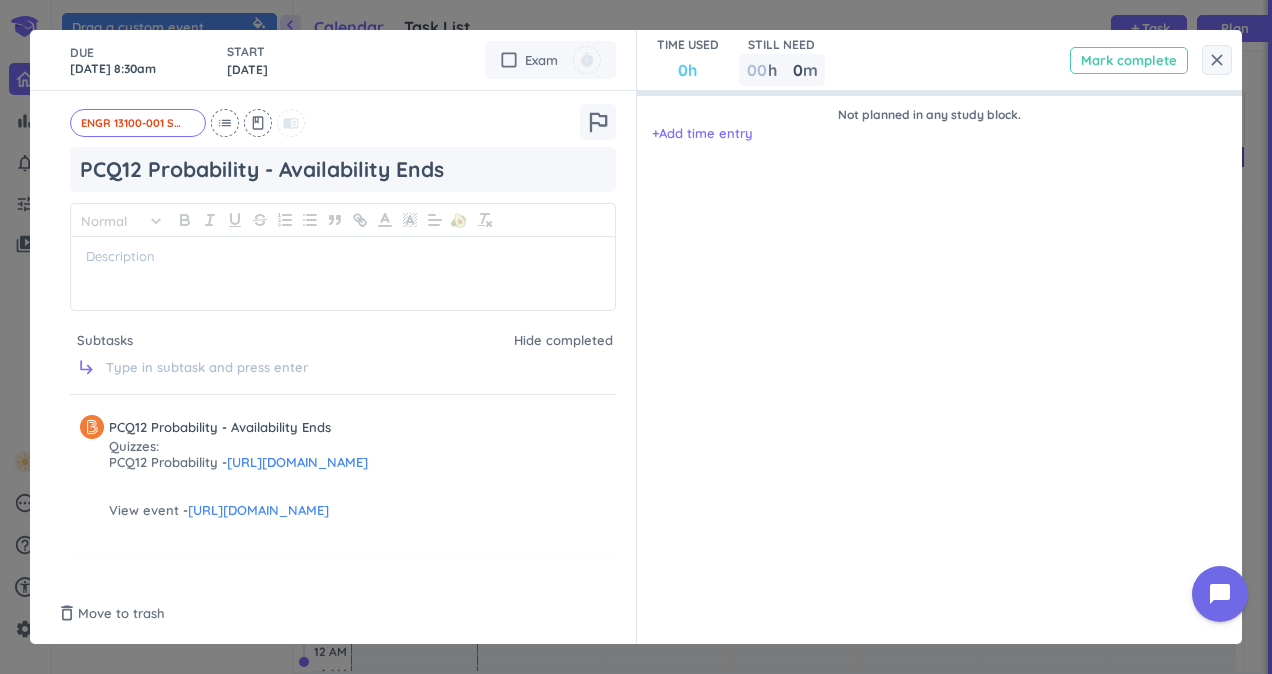 click on "Mark complete" at bounding box center (1129, 60) 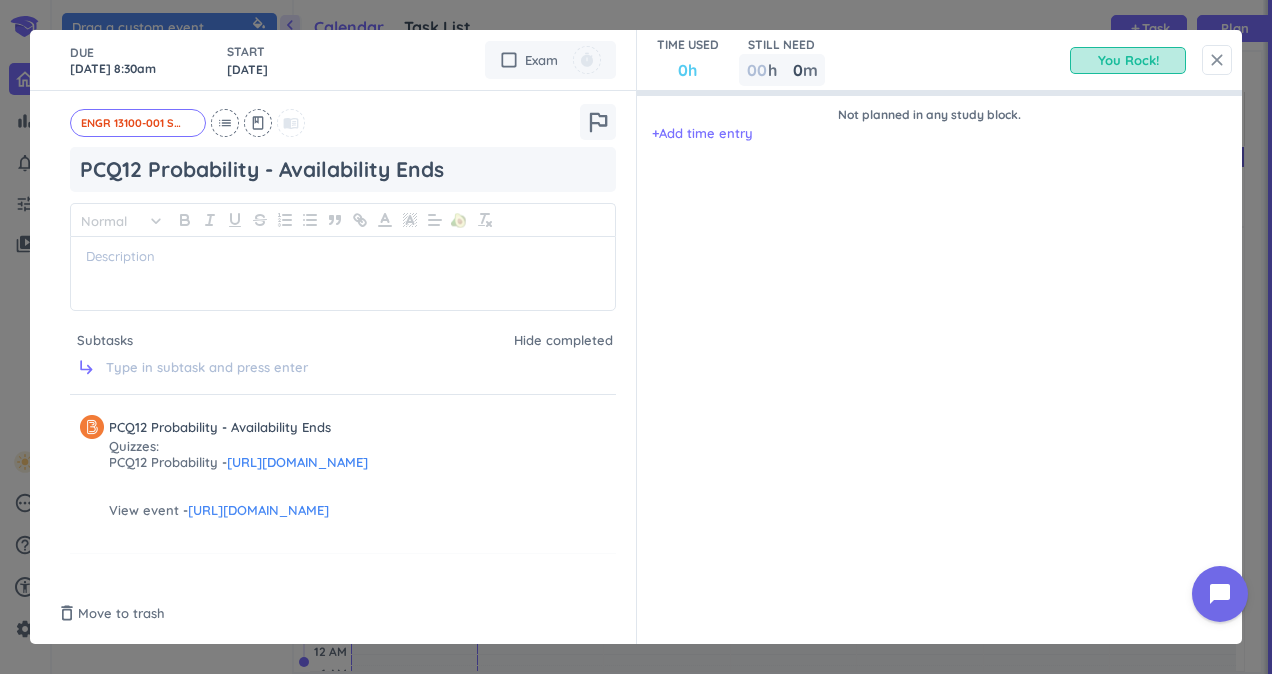 click on "close" at bounding box center (1217, 60) 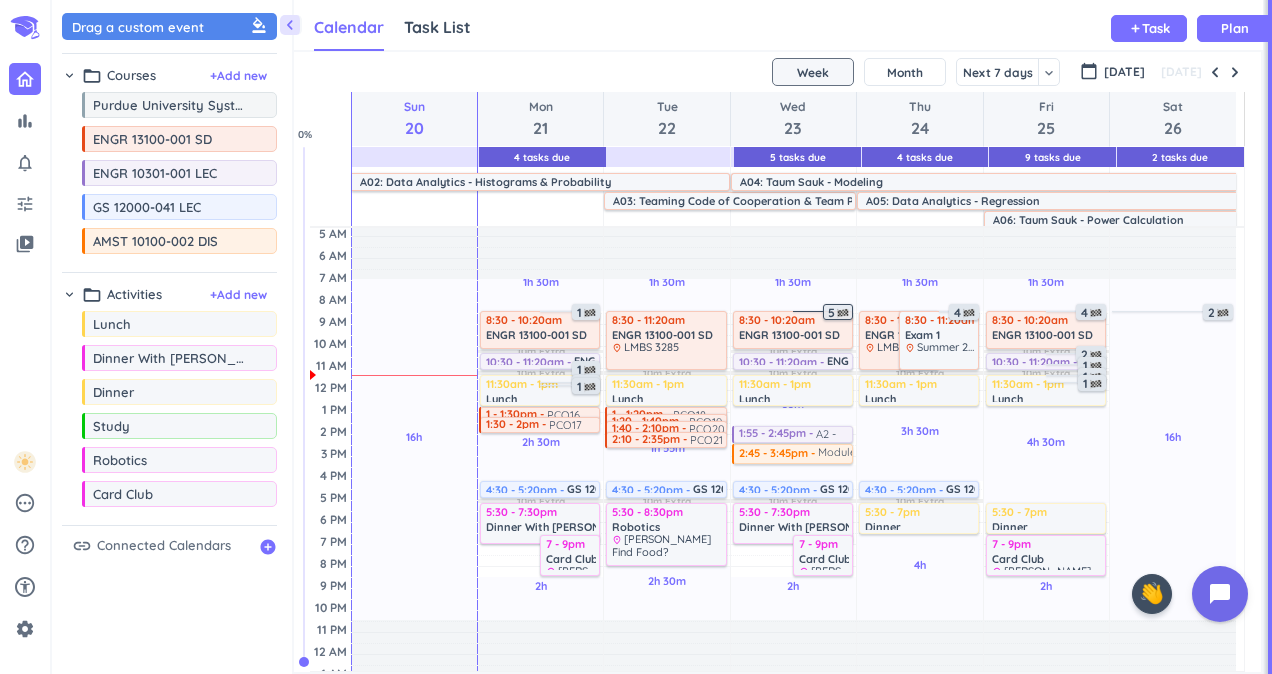 click at bounding box center [843, 313] 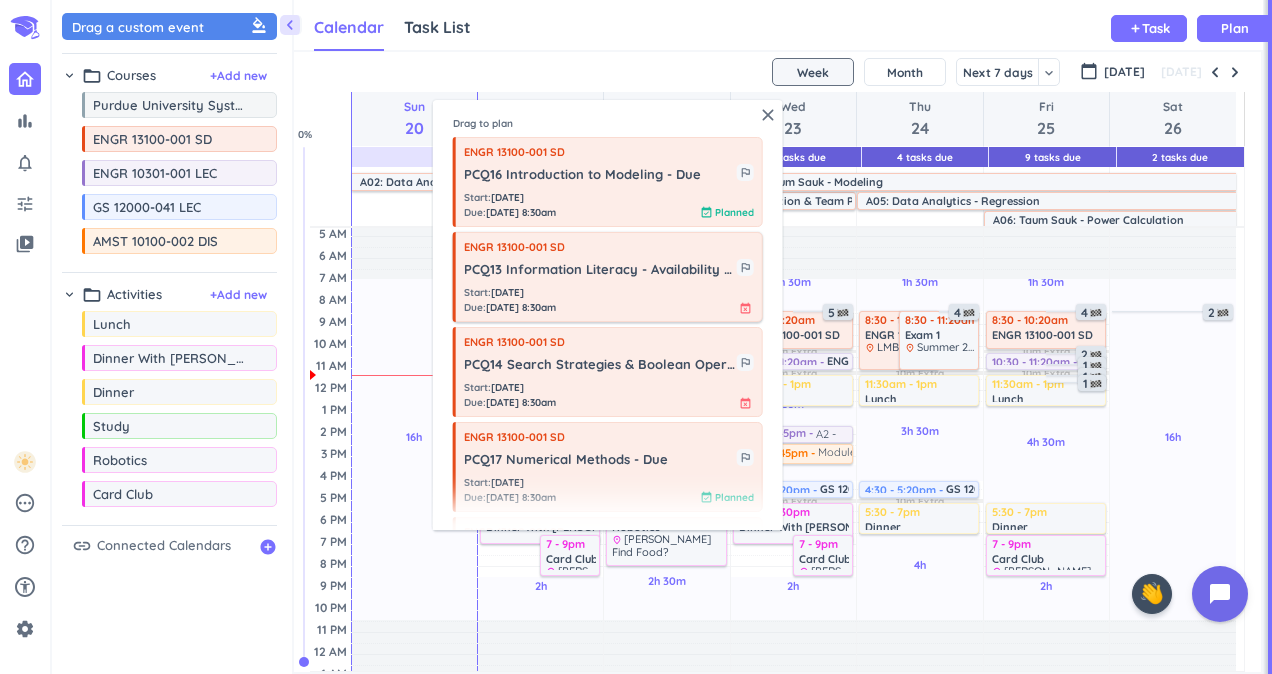 click on "ENGR 13100-001 SD PCQ13 Information Literacy - Availability Ends outlined_flag Start :  [DATE] Due :  [DATE] 8:30am event_busy" at bounding box center (608, 277) 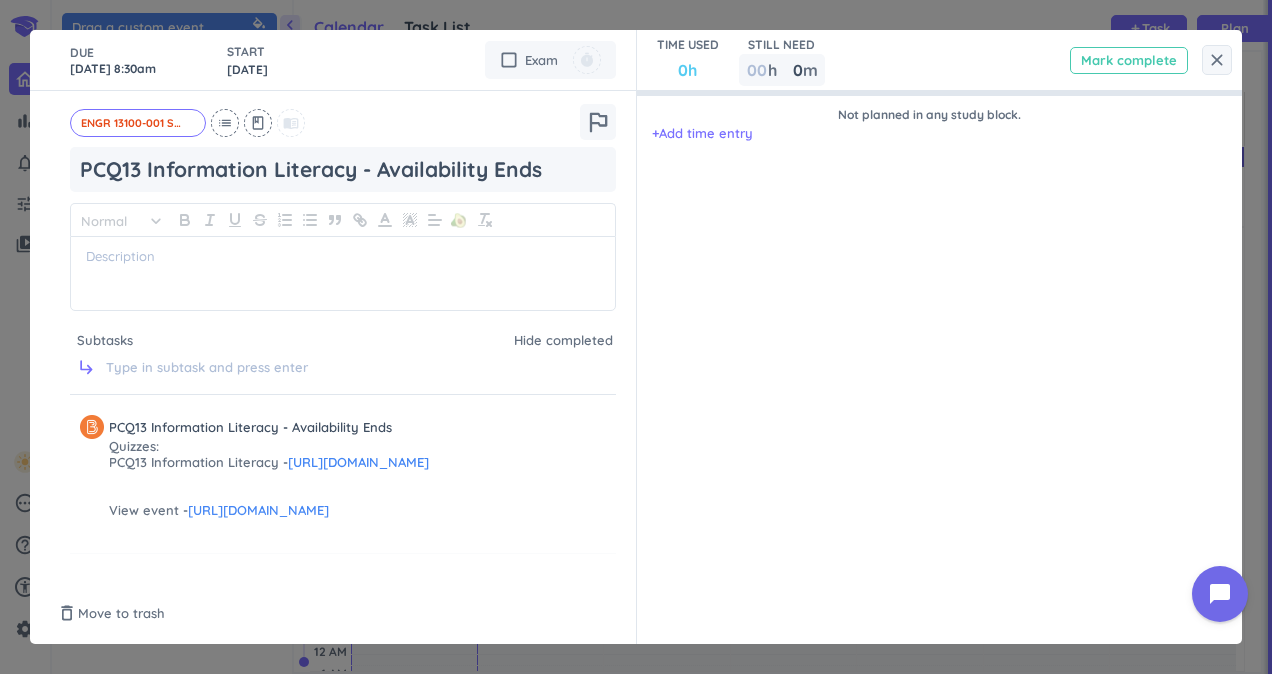 click on "Mark complete" at bounding box center [1129, 60] 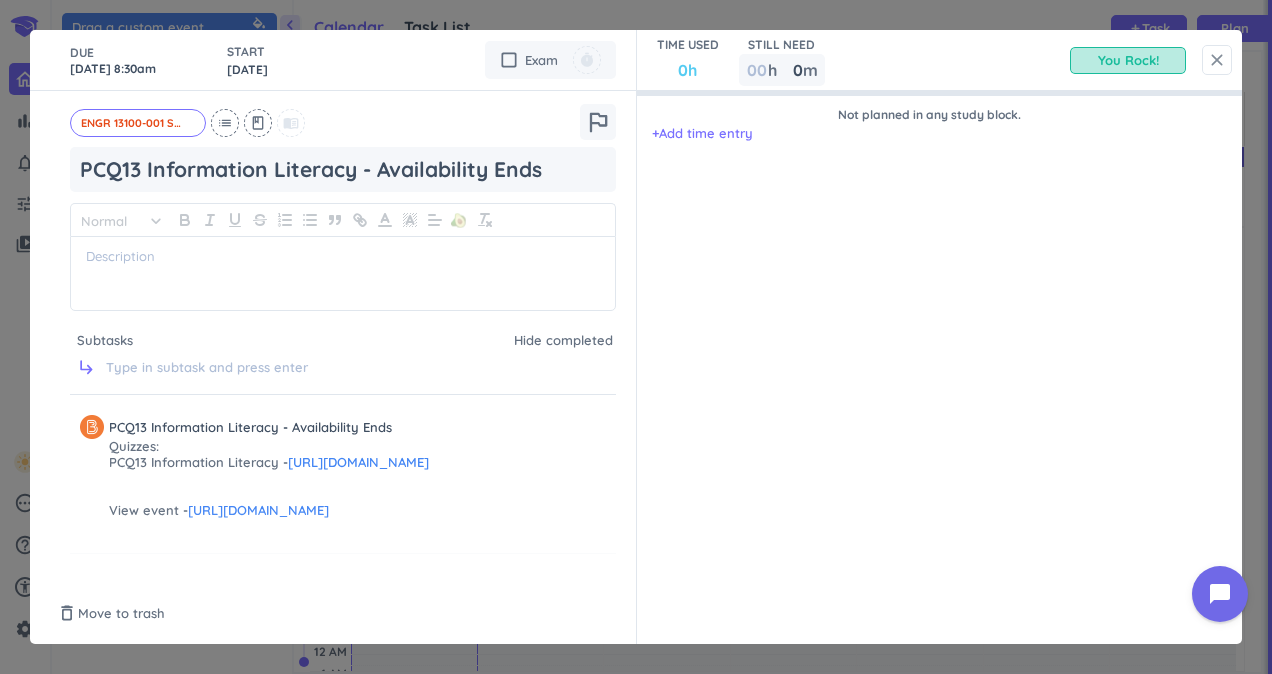 click on "close" at bounding box center (1217, 60) 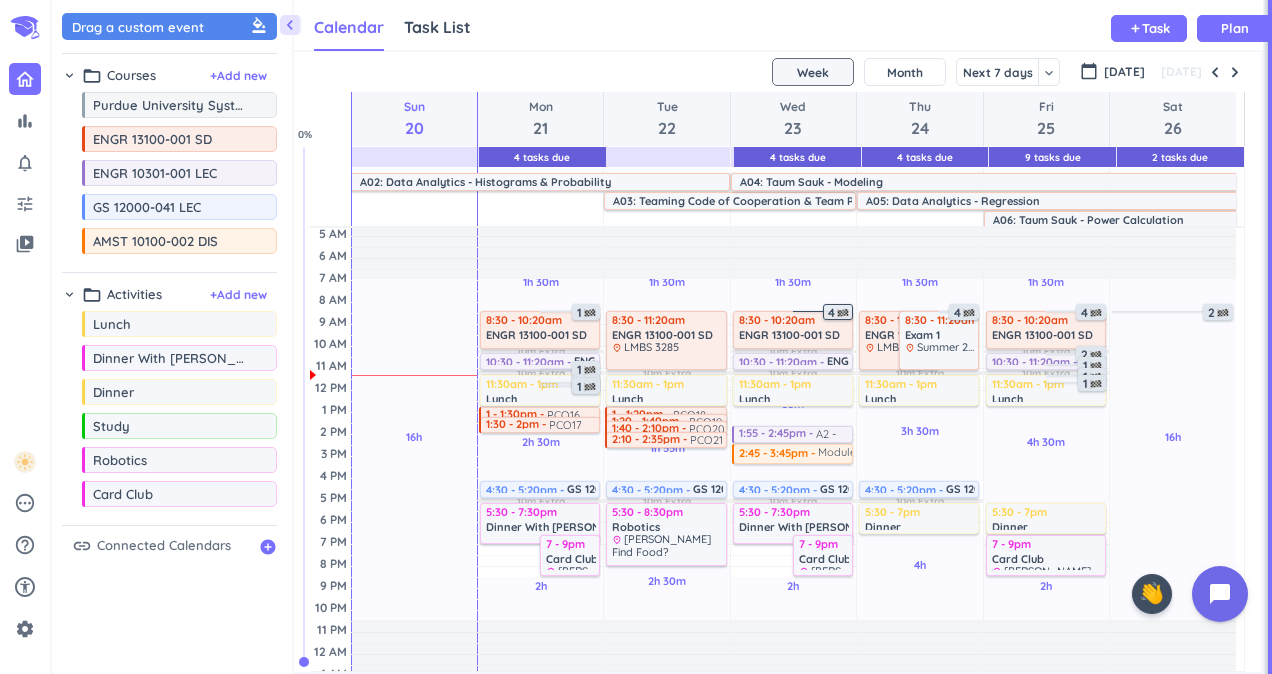 click on "4" at bounding box center (840, 313) 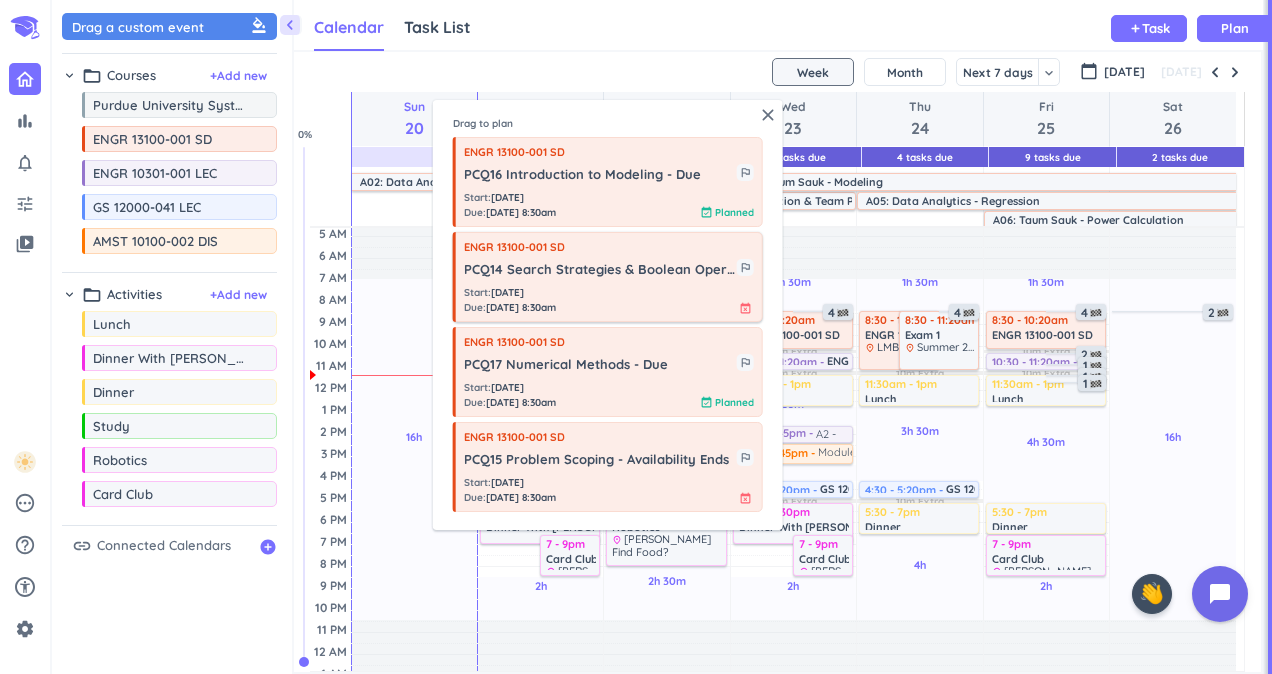 click on "ENGR 13100-001 SD PCQ14 Search Strategies & Boolean Operators - Availability Ends outlined_flag Start :  [DATE] Due :  [DATE] 8:30am event_busy" at bounding box center [608, 277] 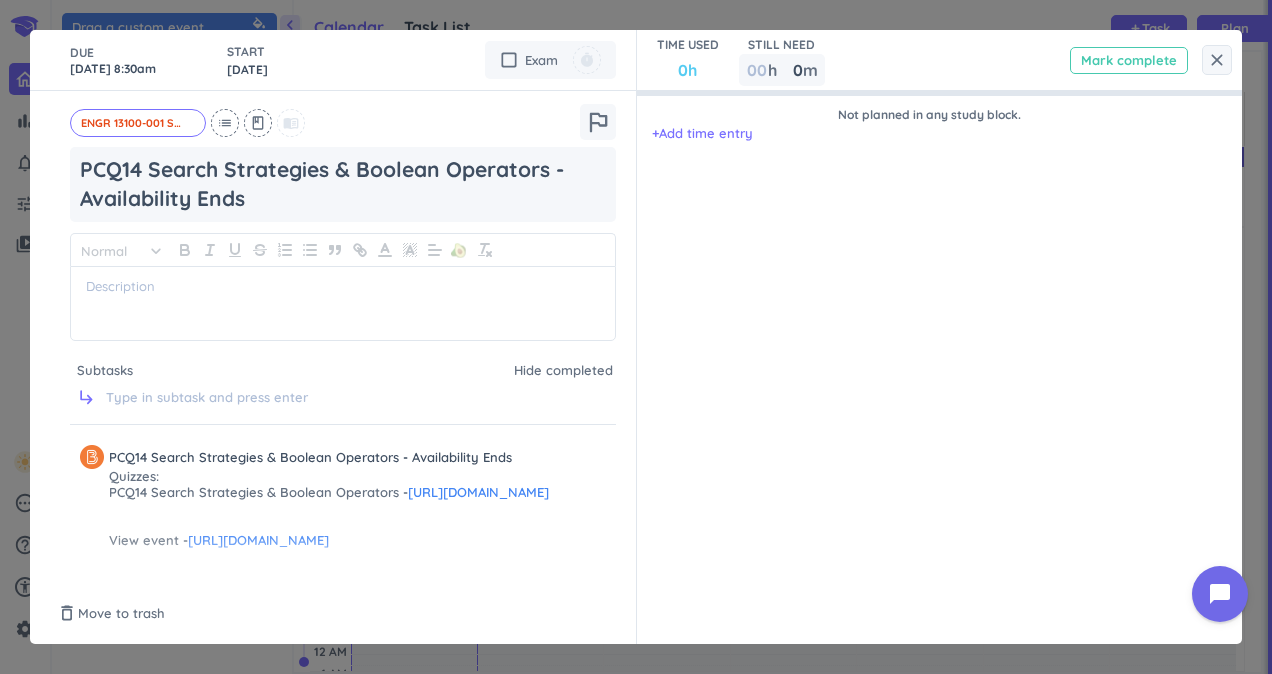 click on "Mark complete" at bounding box center (1129, 60) 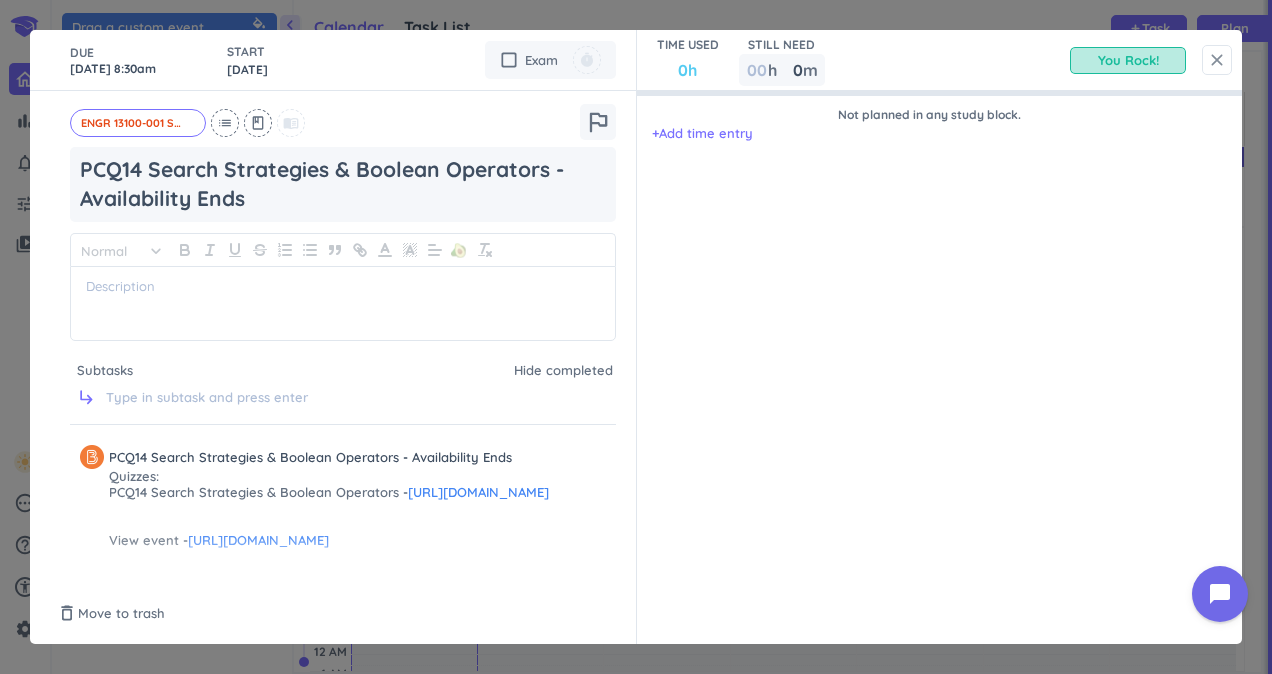 click on "close" at bounding box center [1217, 60] 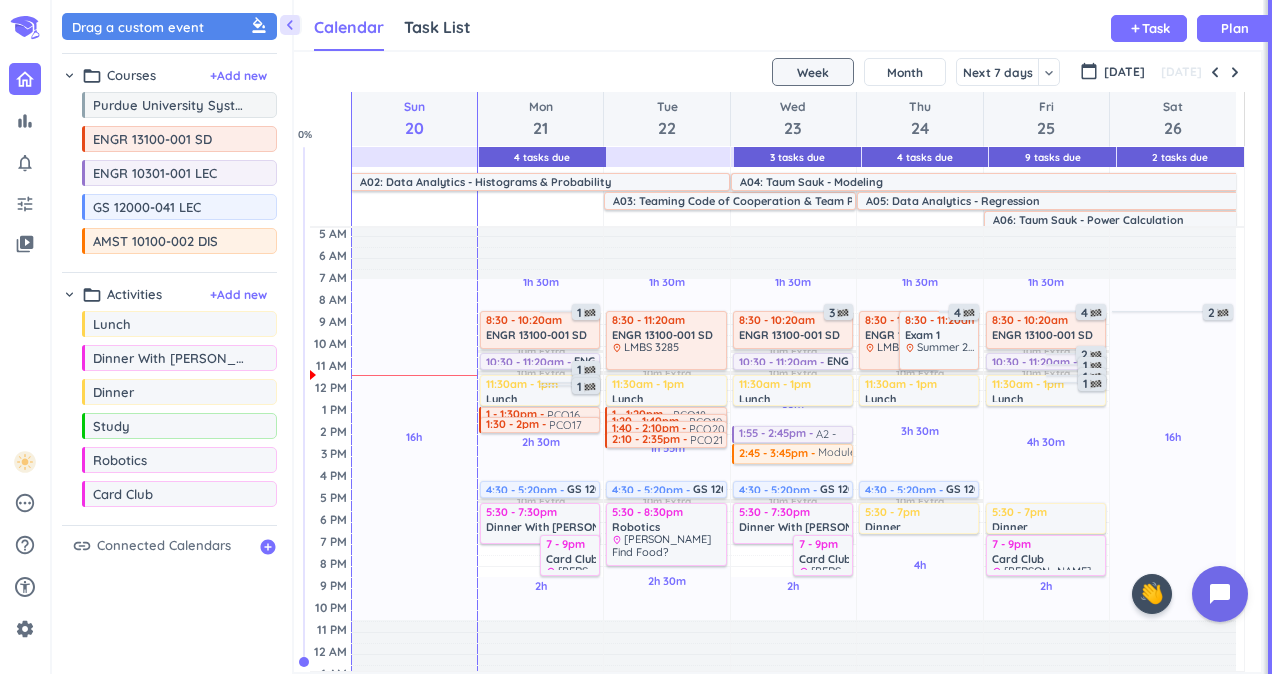 click at bounding box center [843, 313] 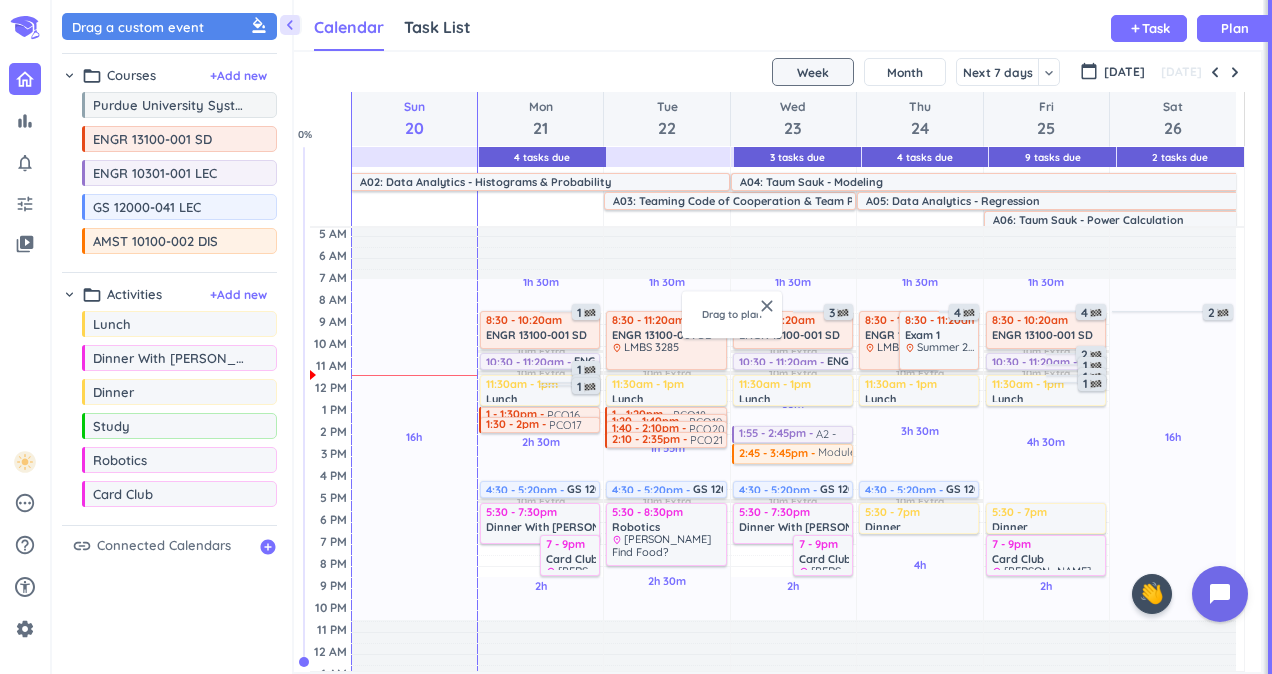 click at bounding box center [843, 313] 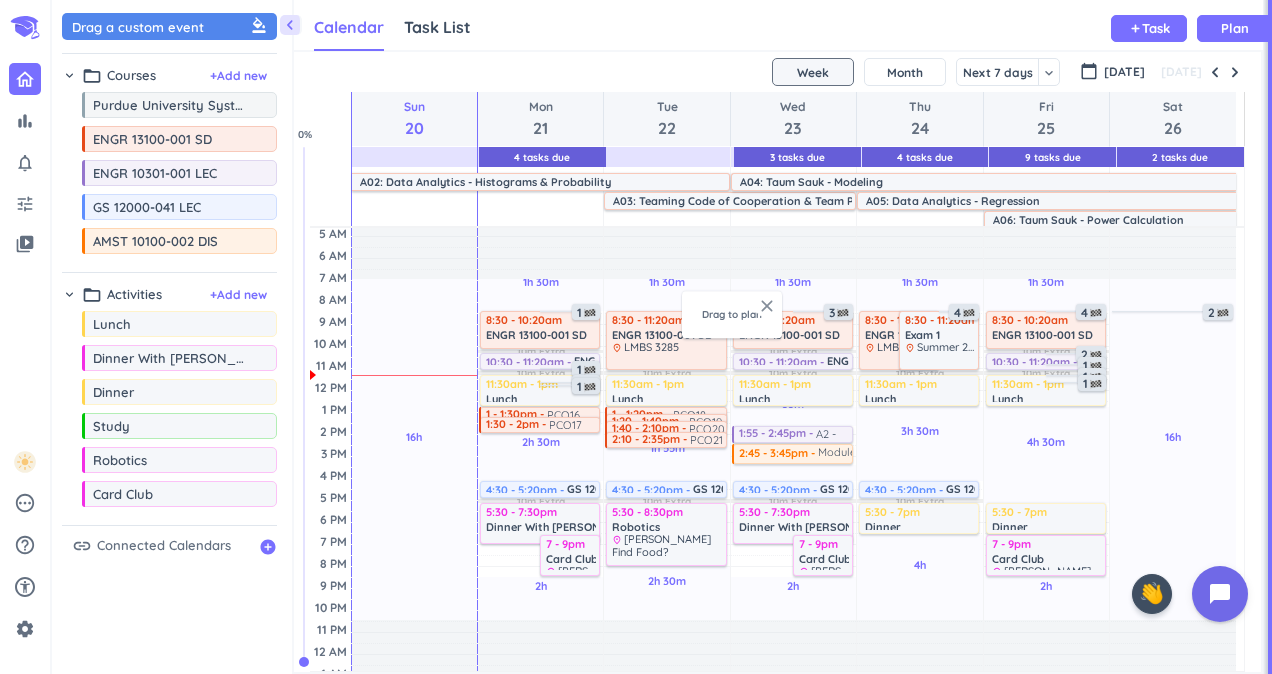 click on "close" at bounding box center [767, 306] 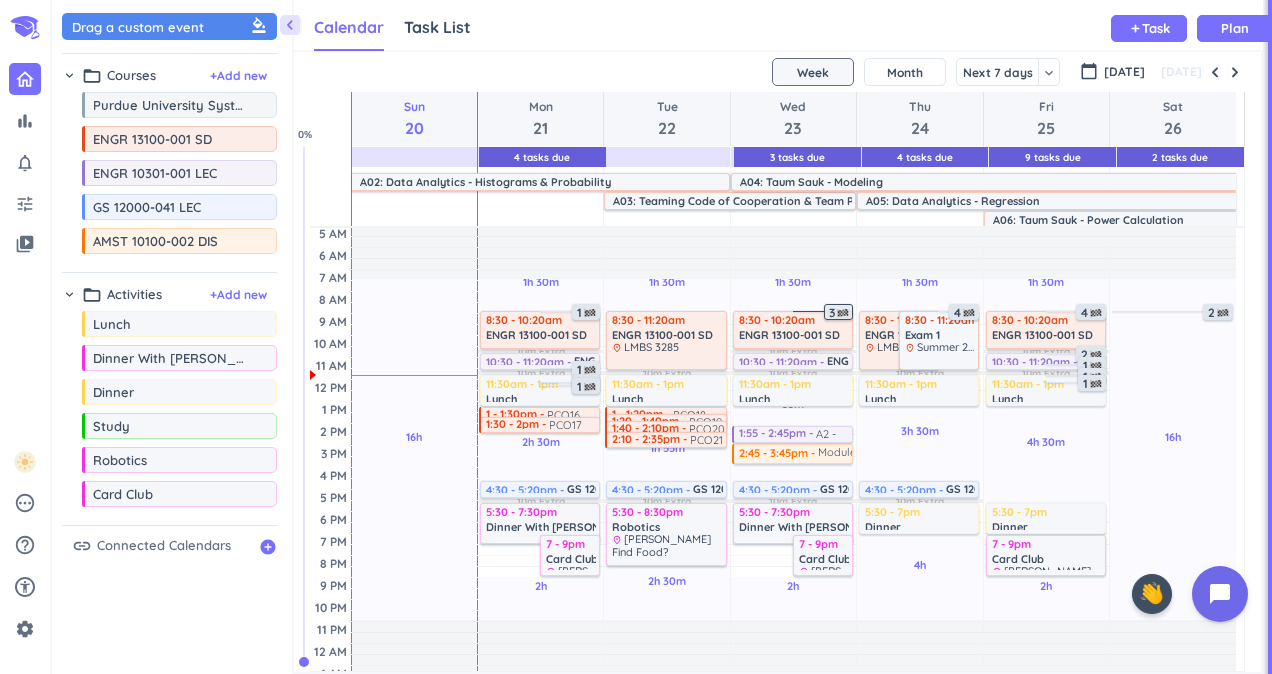 click at bounding box center [843, 313] 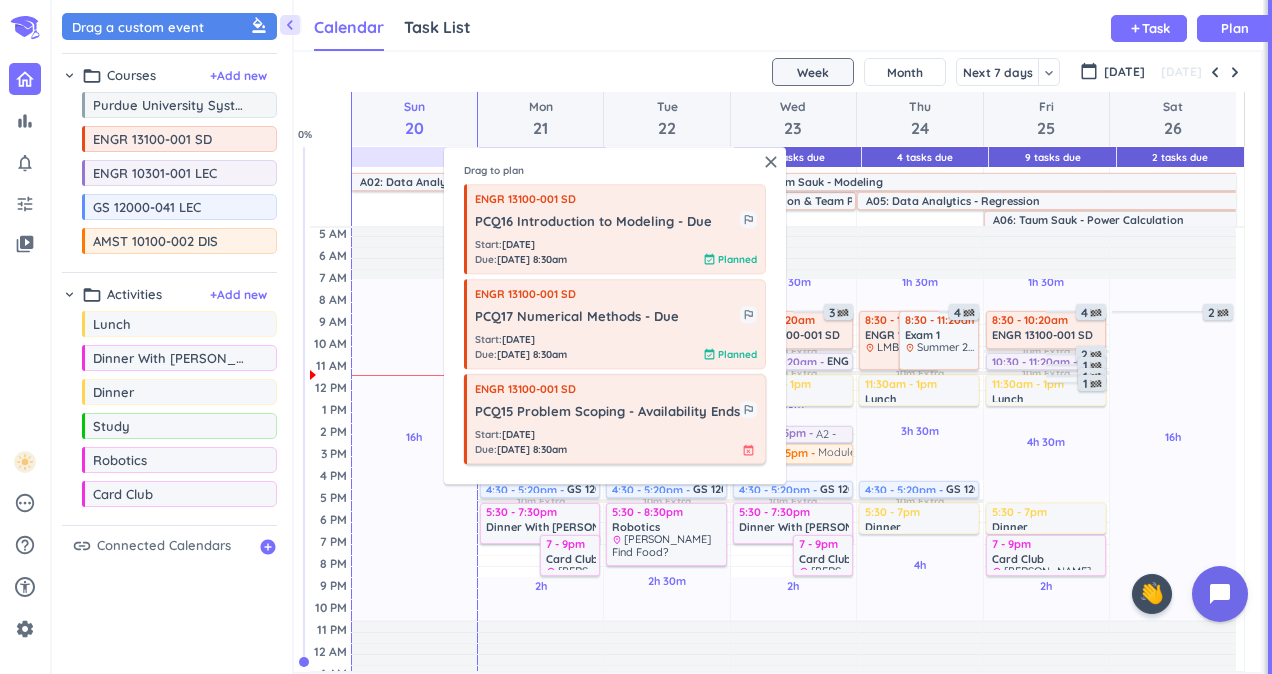 click on "Start :  [DATE] Due :  [DATE] 8:30am event_busy" at bounding box center (616, 442) 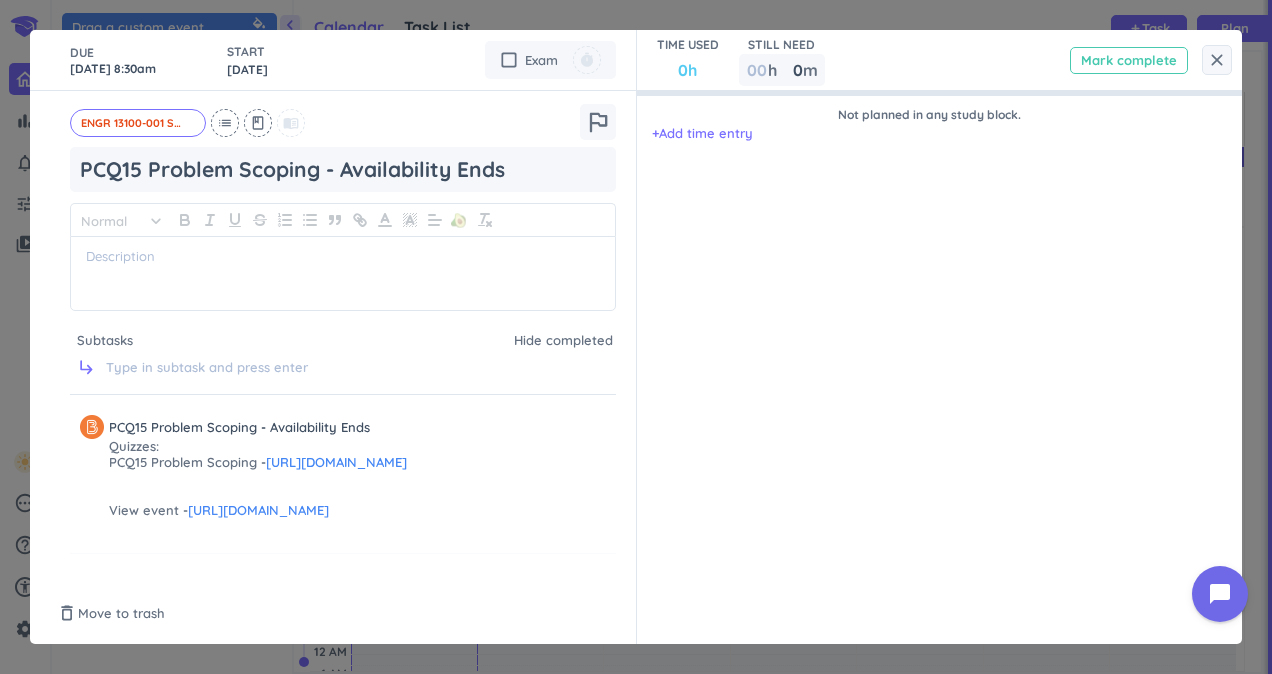 click on "Mark complete" at bounding box center (1129, 60) 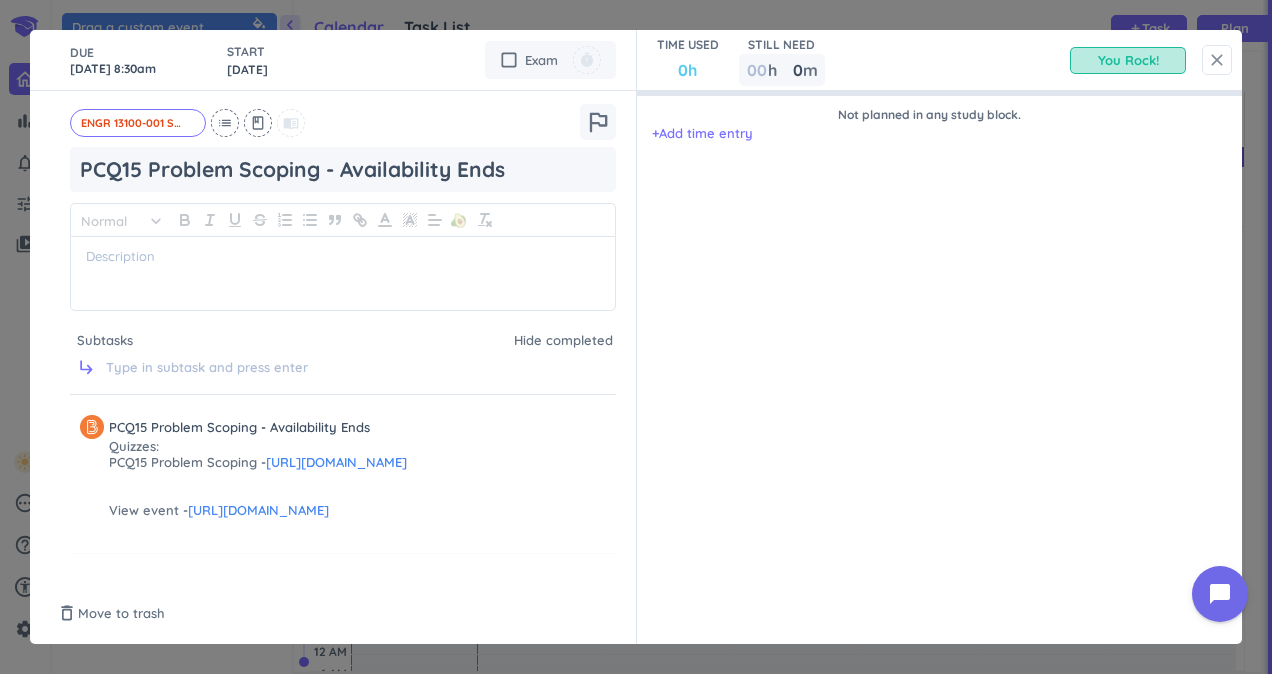 click on "close" at bounding box center (1217, 60) 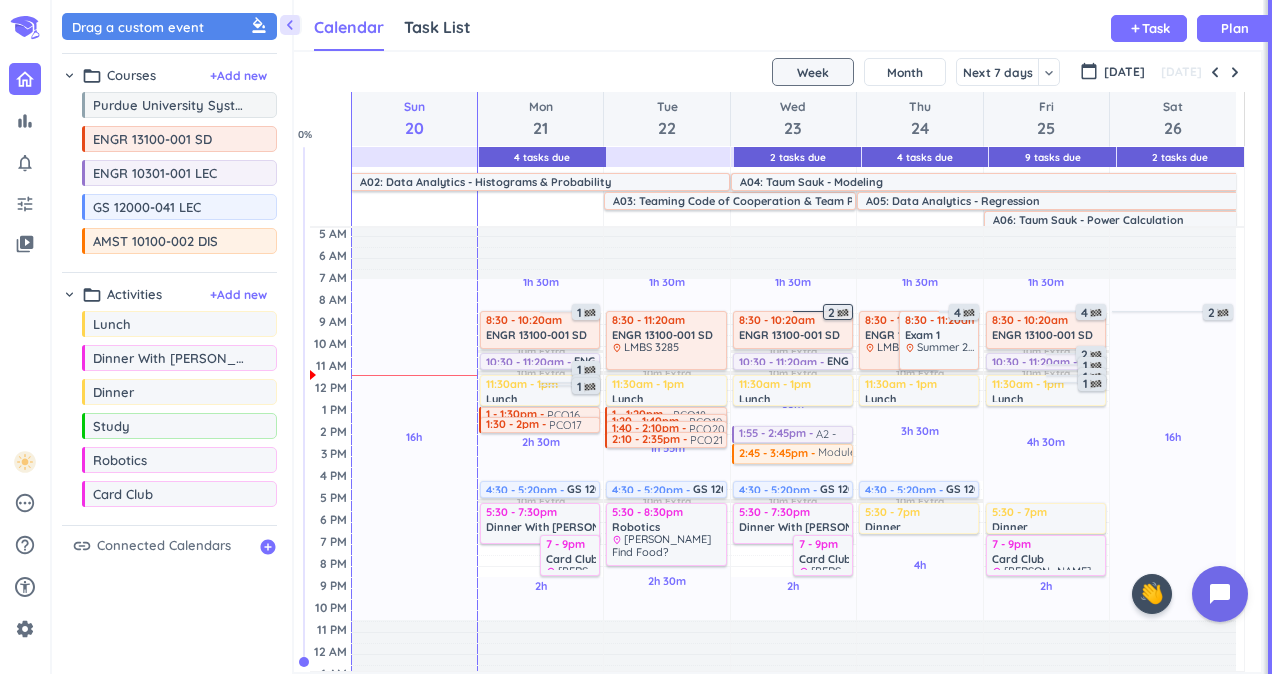 click on "2" at bounding box center (840, 313) 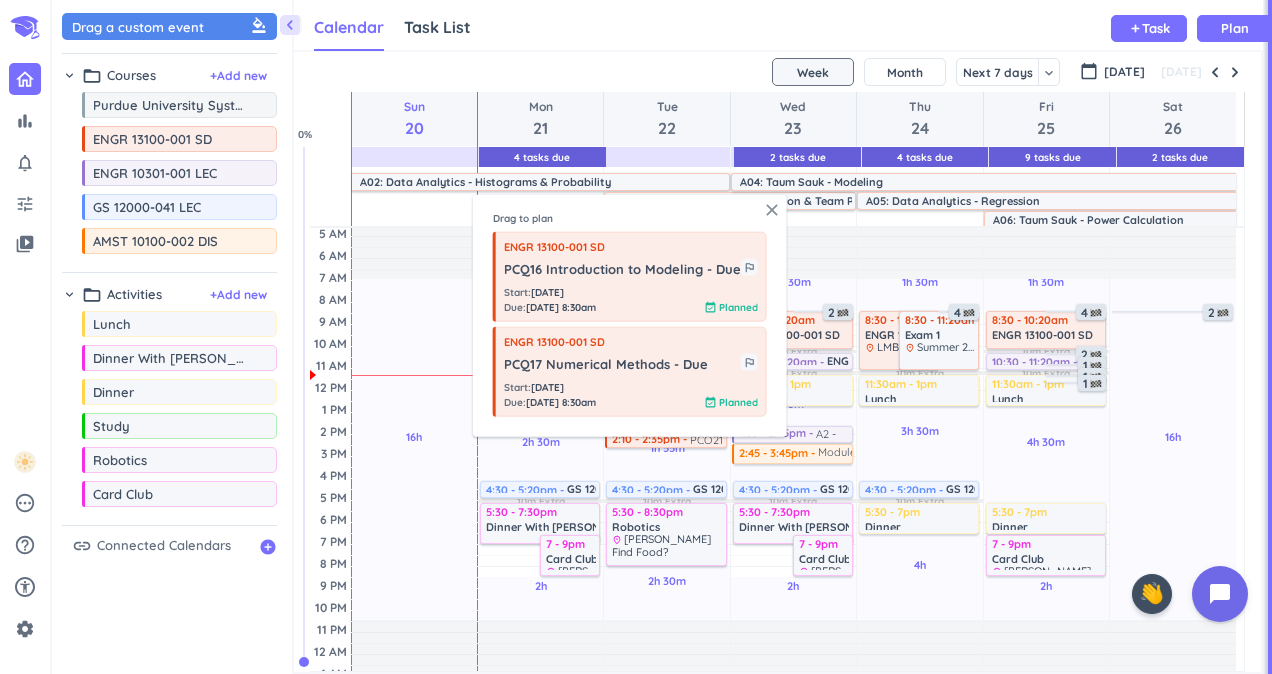 click on "close" at bounding box center (772, 210) 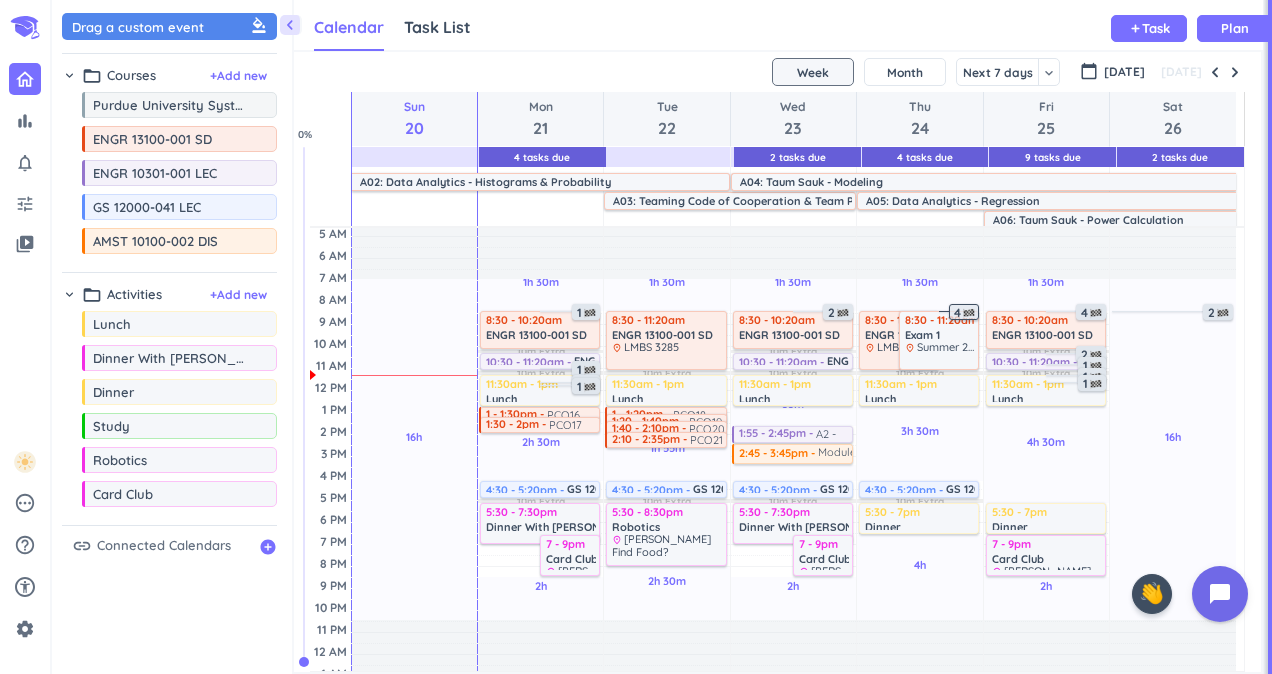 click on "4" at bounding box center [966, 313] 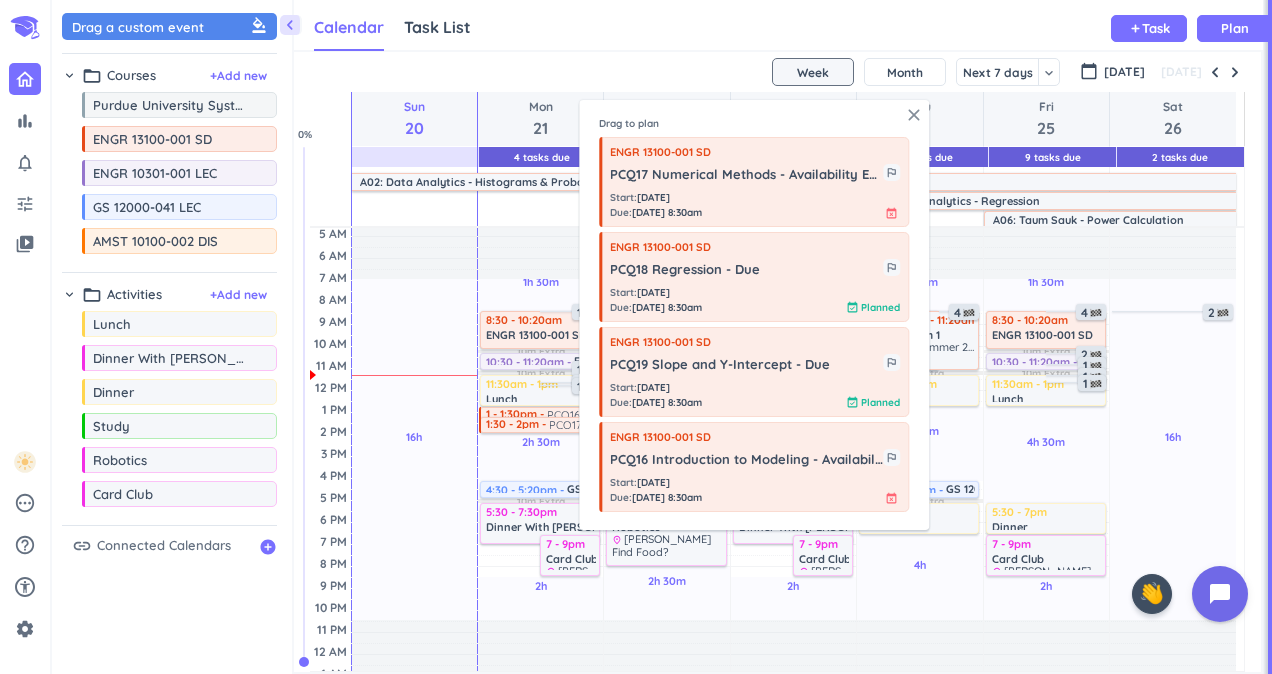 click on "close" at bounding box center [914, 115] 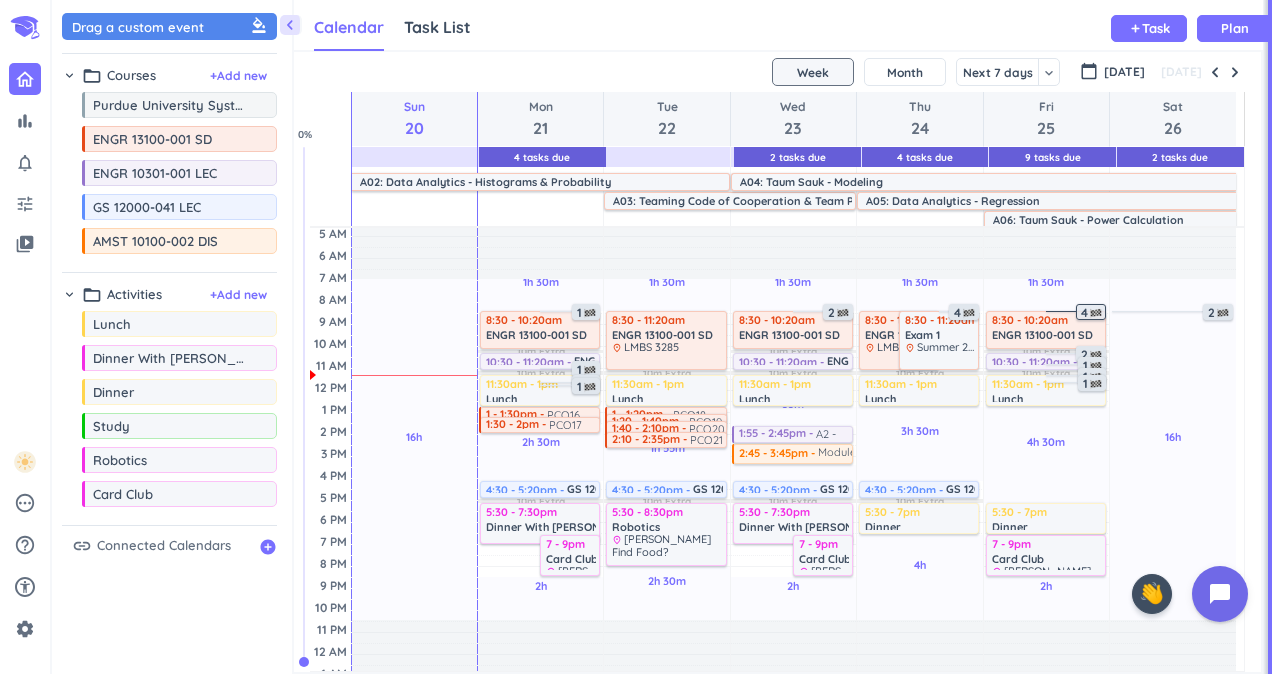 click at bounding box center [1096, 313] 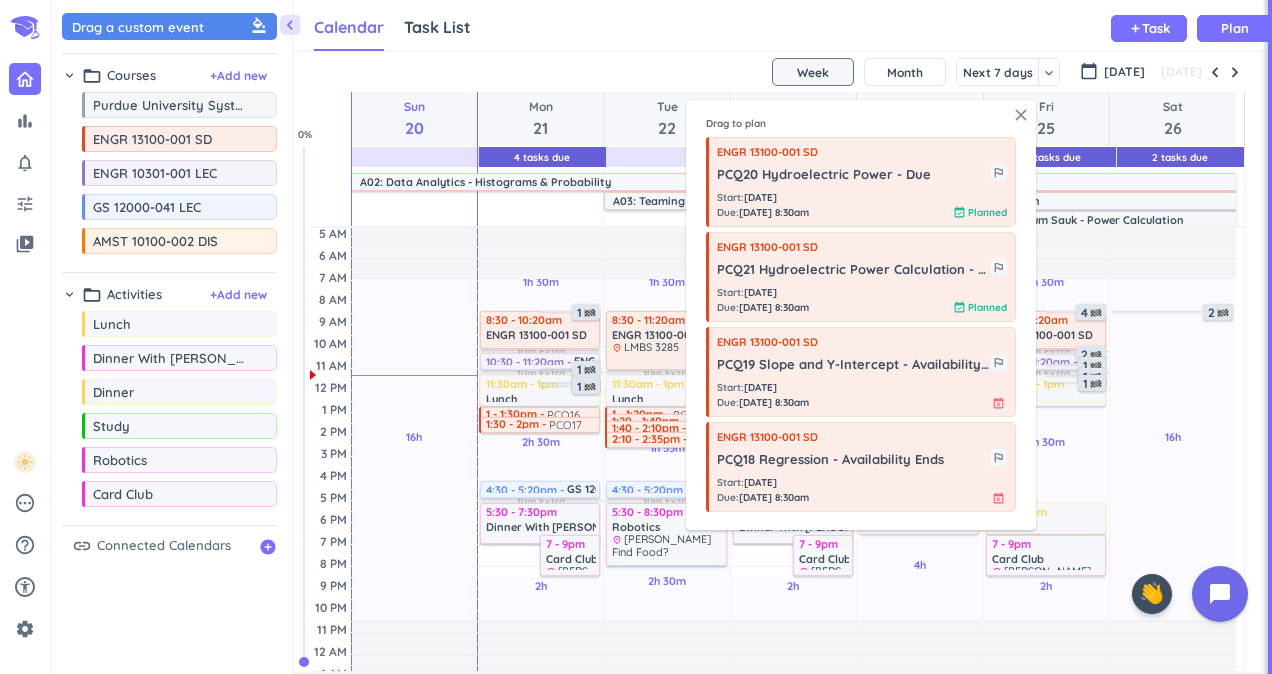 click on "close" at bounding box center [1021, 115] 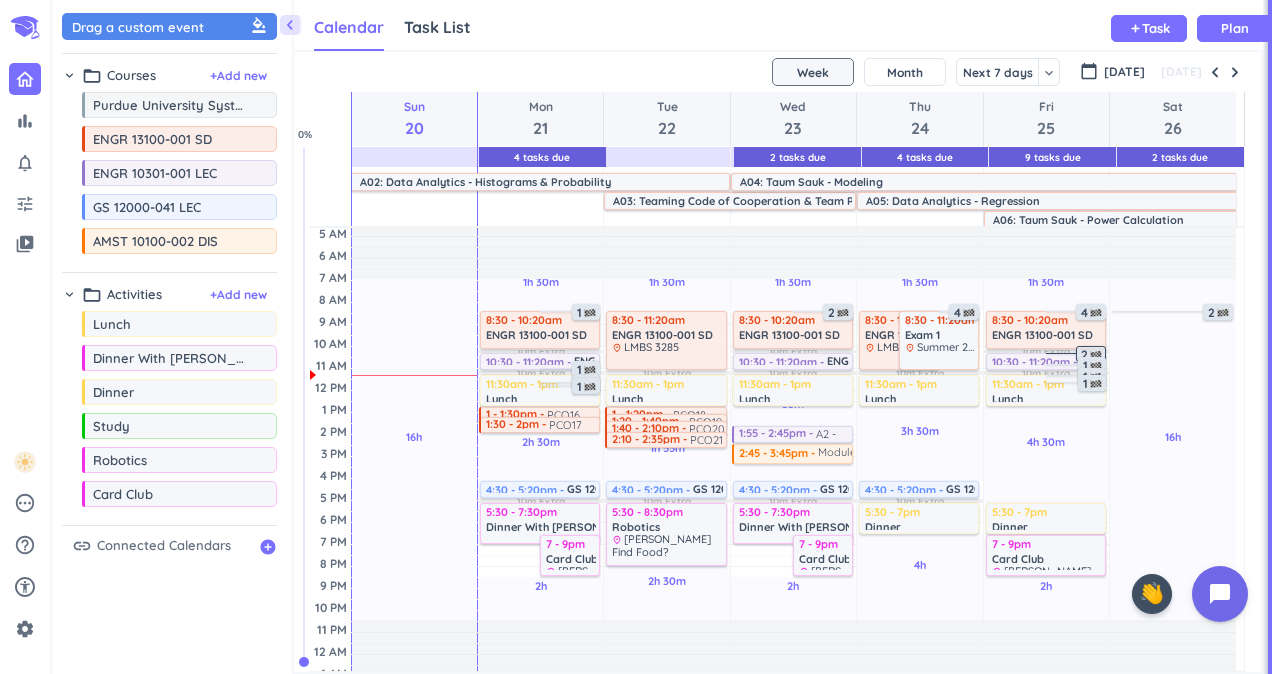 click on "2" at bounding box center (1093, 355) 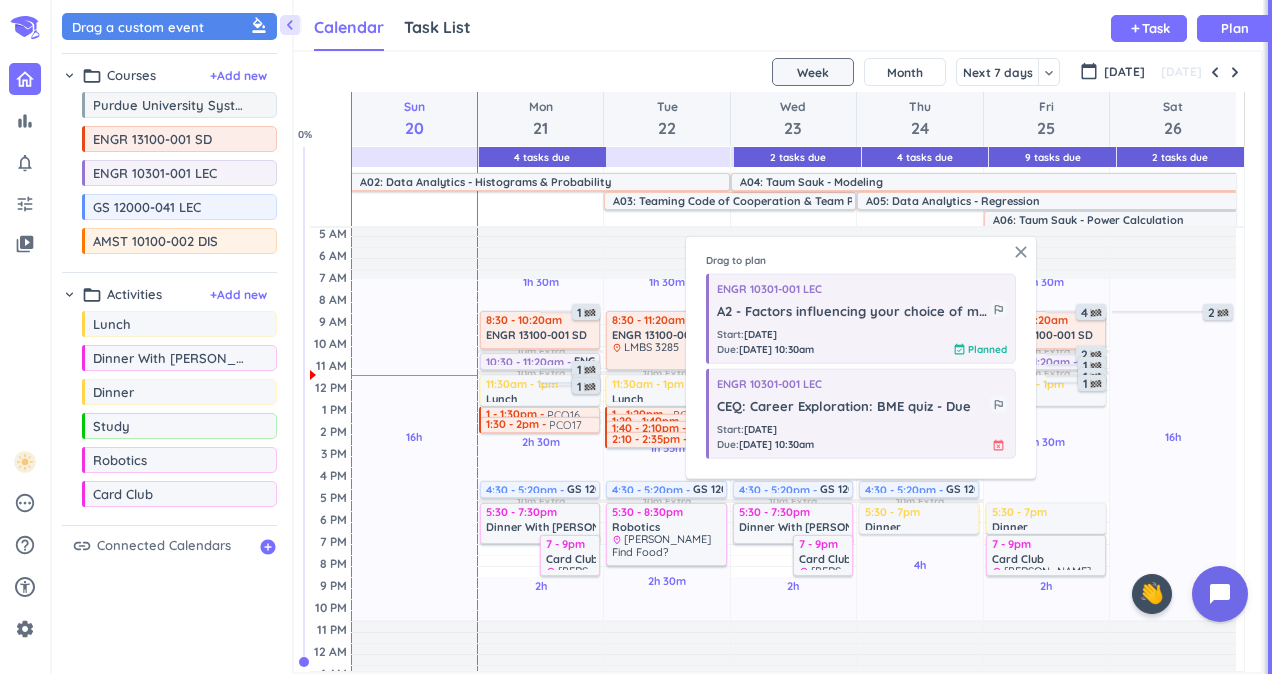 click on "close" at bounding box center (1021, 252) 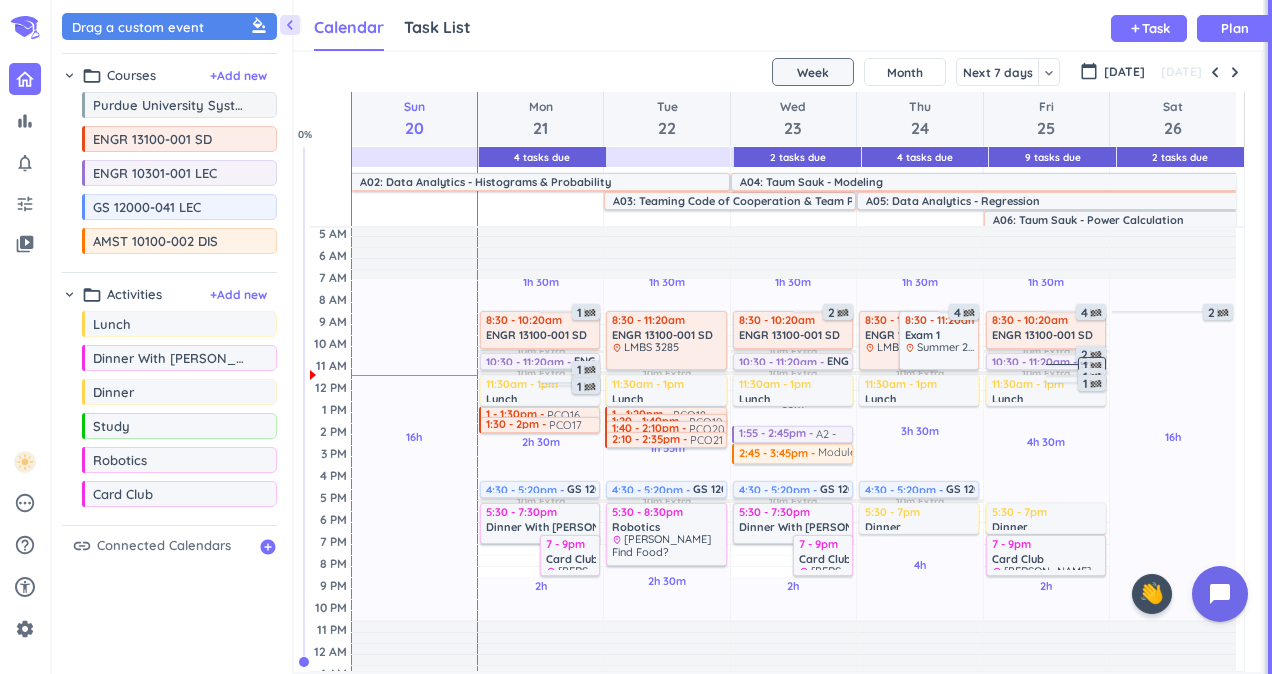 click at bounding box center [1096, 366] 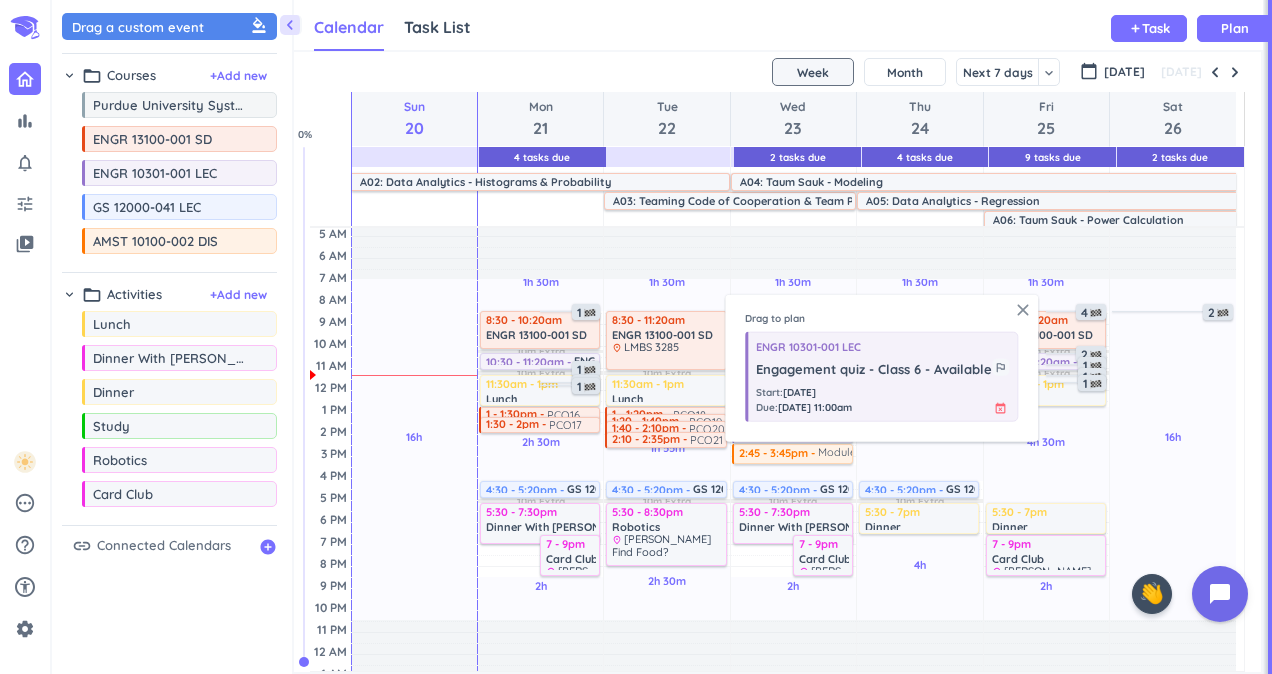 click on "close" at bounding box center [1023, 310] 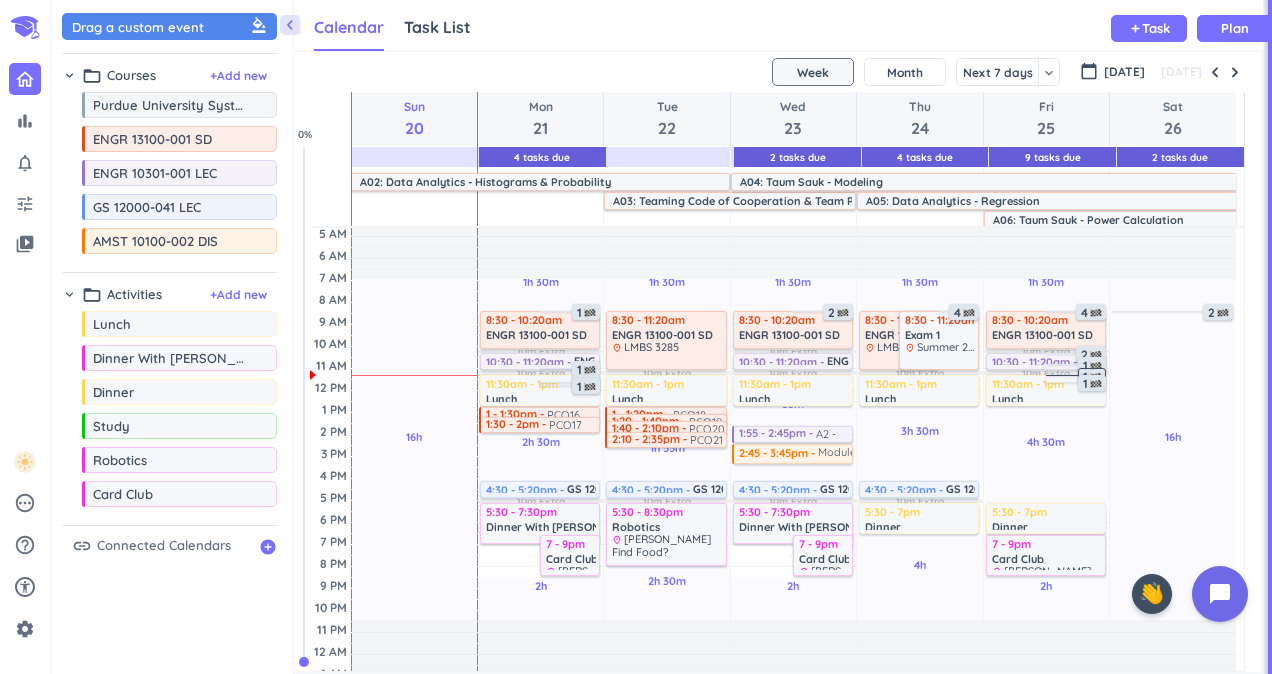 click on "1" at bounding box center [1092, 376] 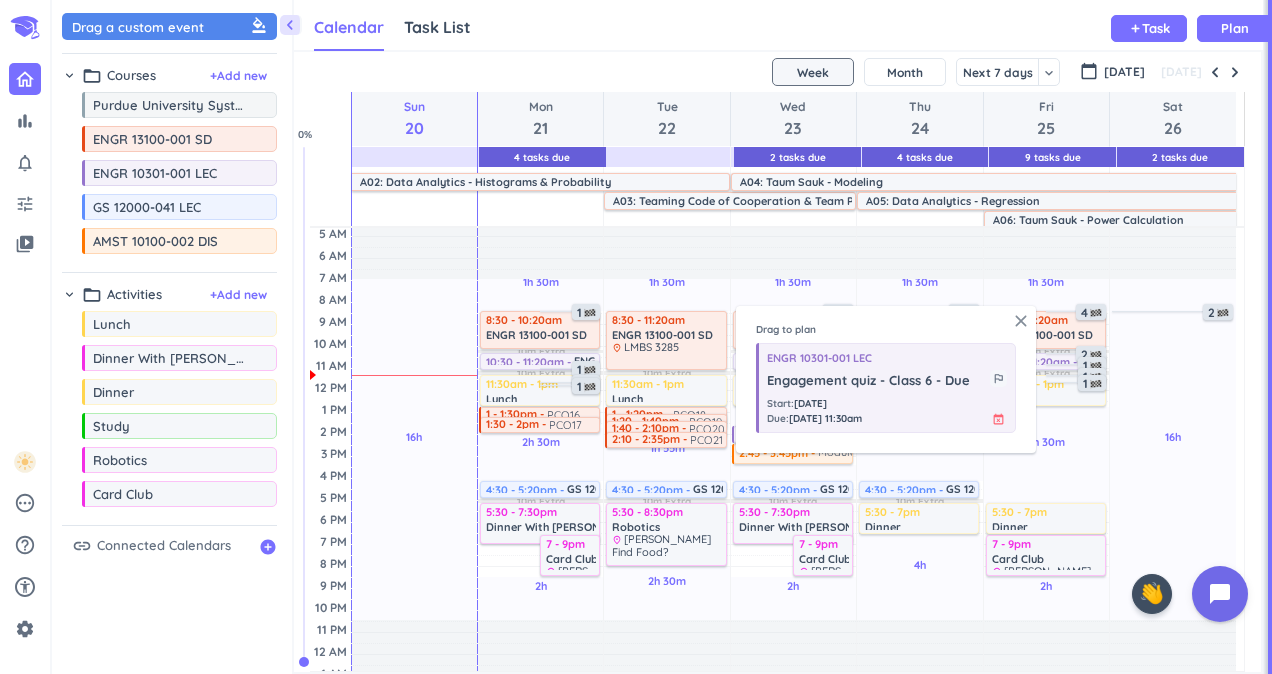 click on "close" at bounding box center [1021, 321] 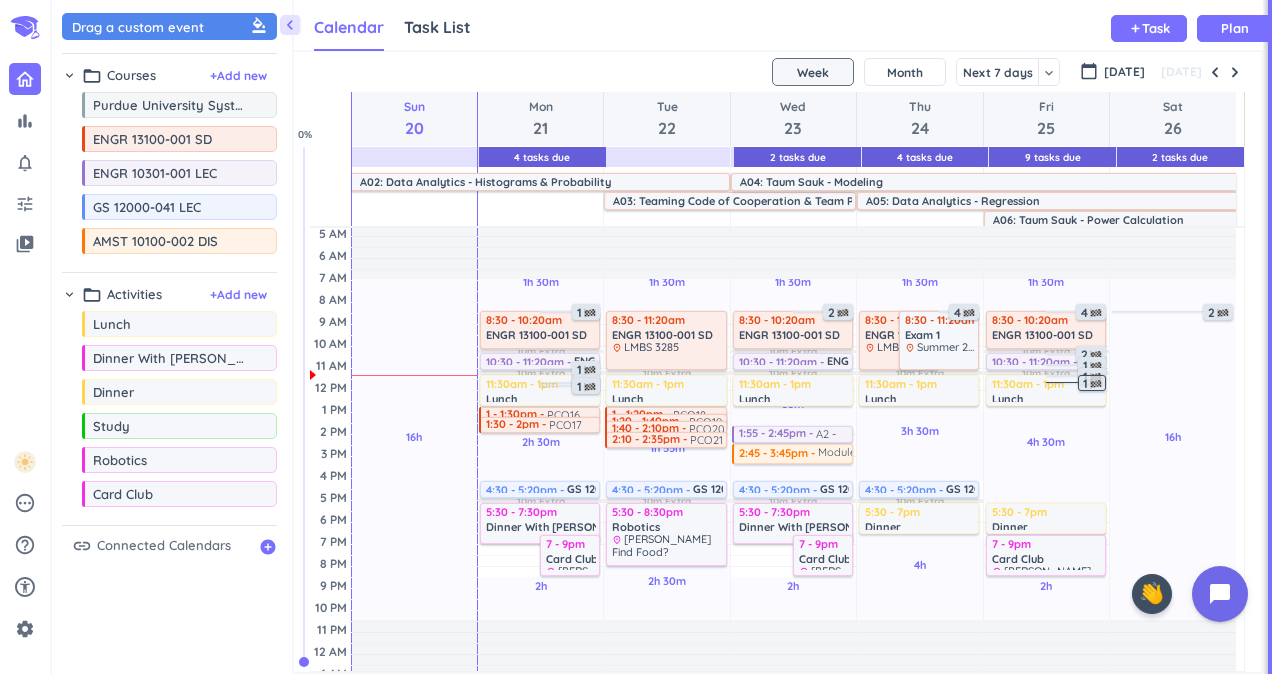 click at bounding box center [1096, 384] 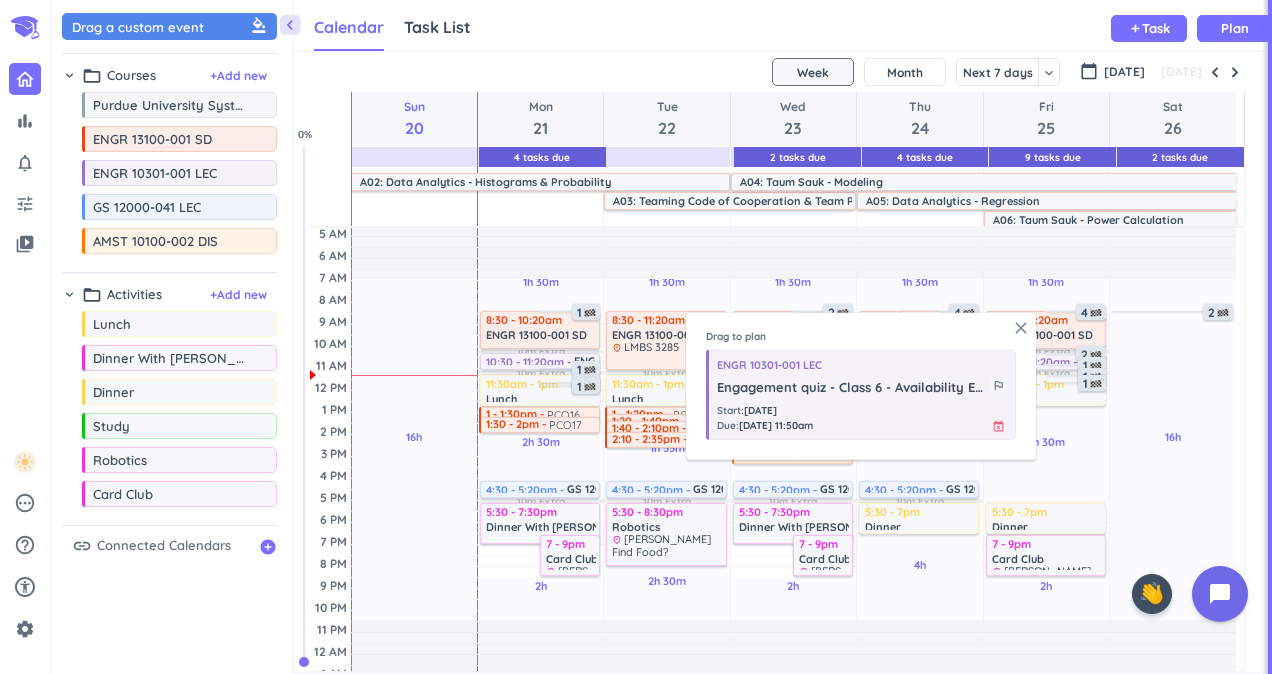 click on "close" at bounding box center (1021, 328) 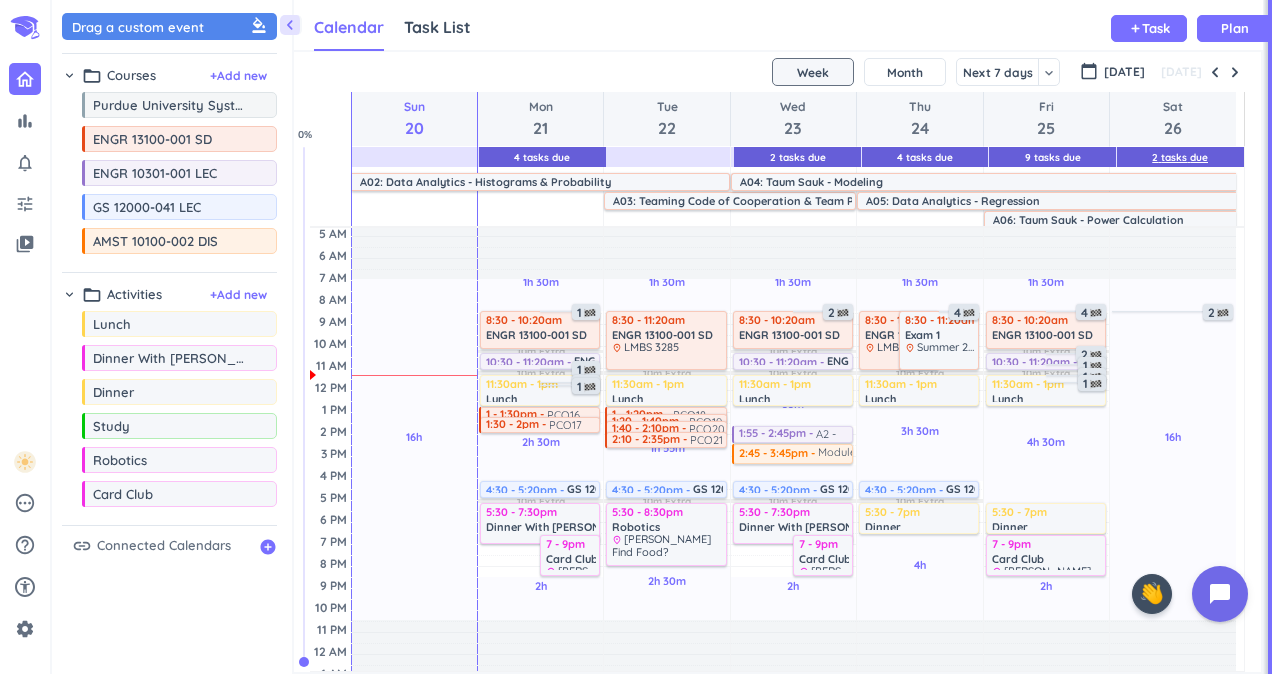 click on "2   Tasks   Due" at bounding box center (1180, 157) 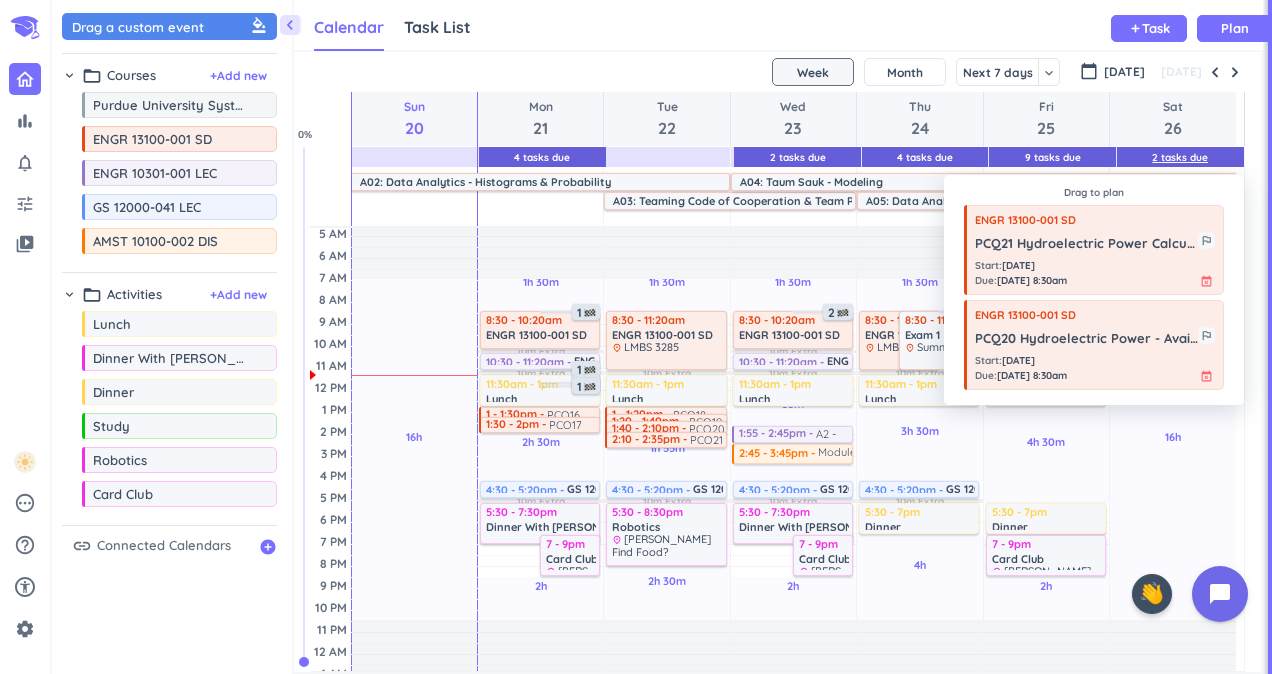 click on "2   Tasks   Due" at bounding box center [1180, 157] 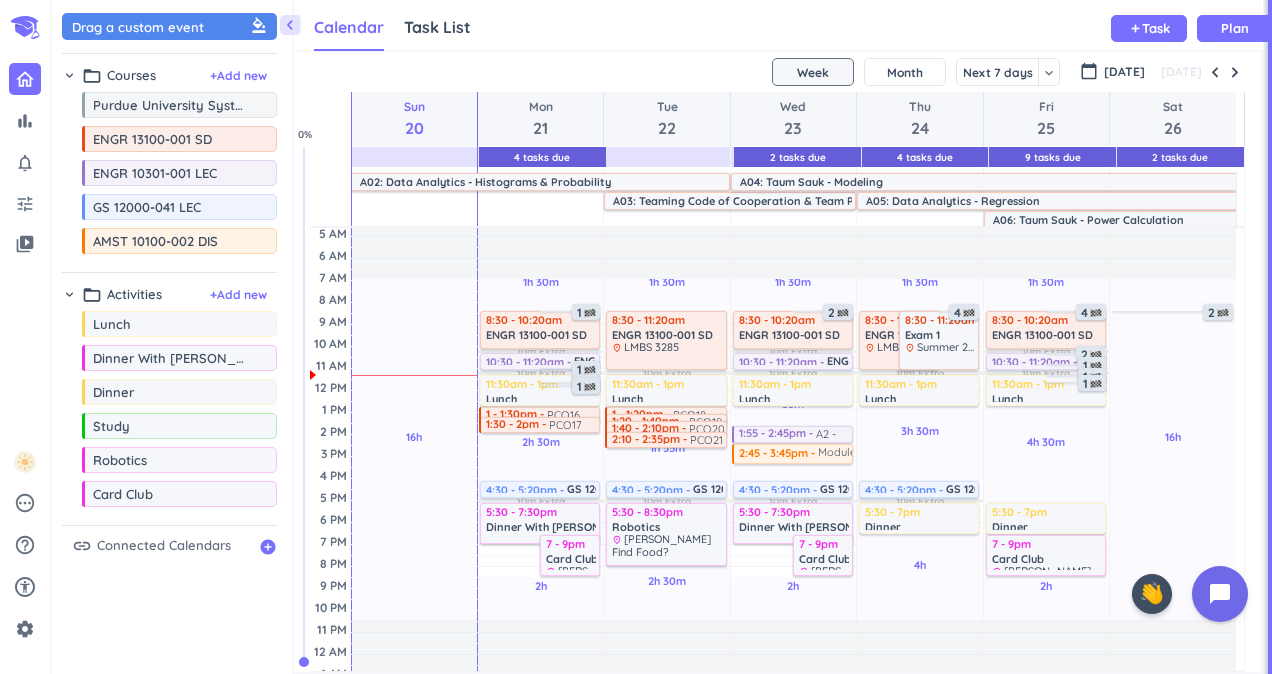 click on "Calendar Task List Calendar keyboard_arrow_down add Task Plan" at bounding box center [778, 25] 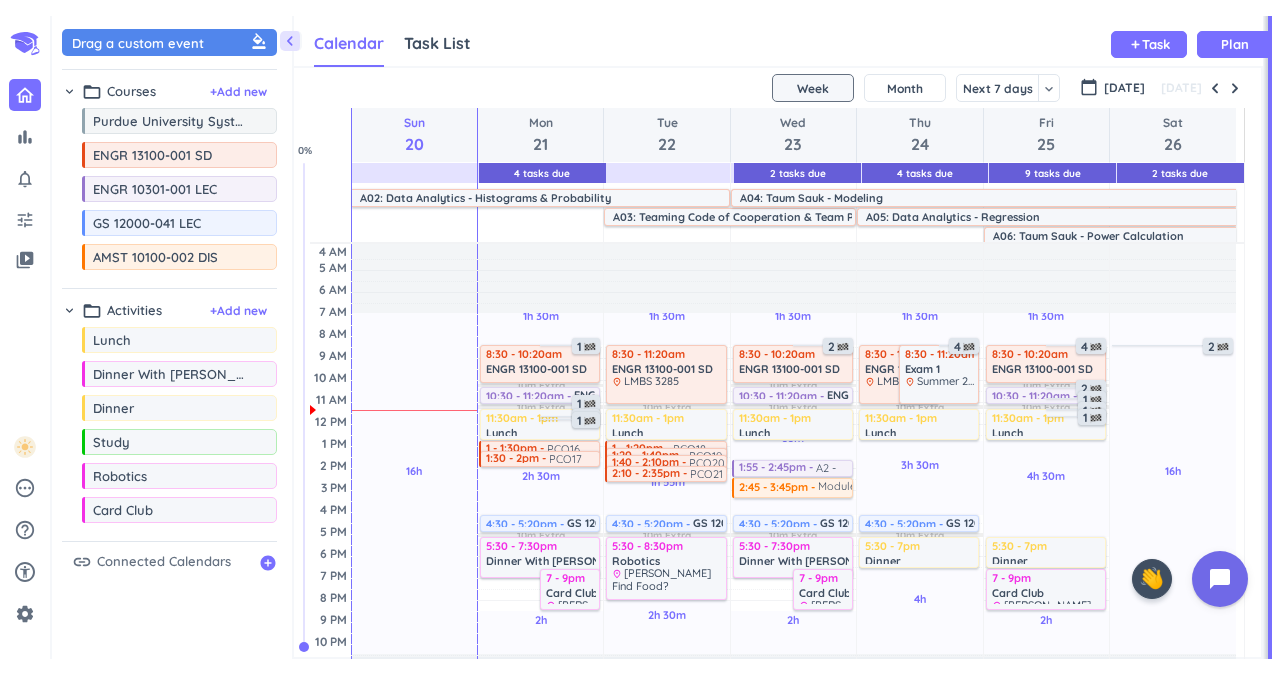 scroll, scrollTop: 0, scrollLeft: 0, axis: both 